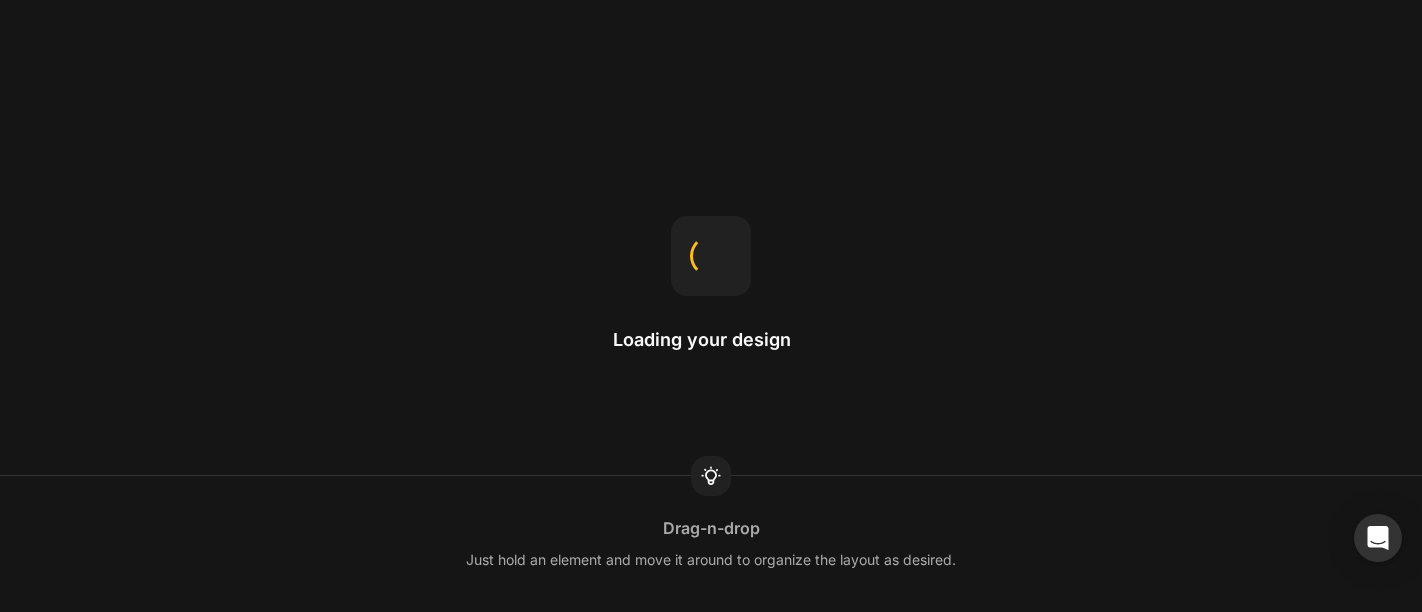 scroll, scrollTop: 0, scrollLeft: 0, axis: both 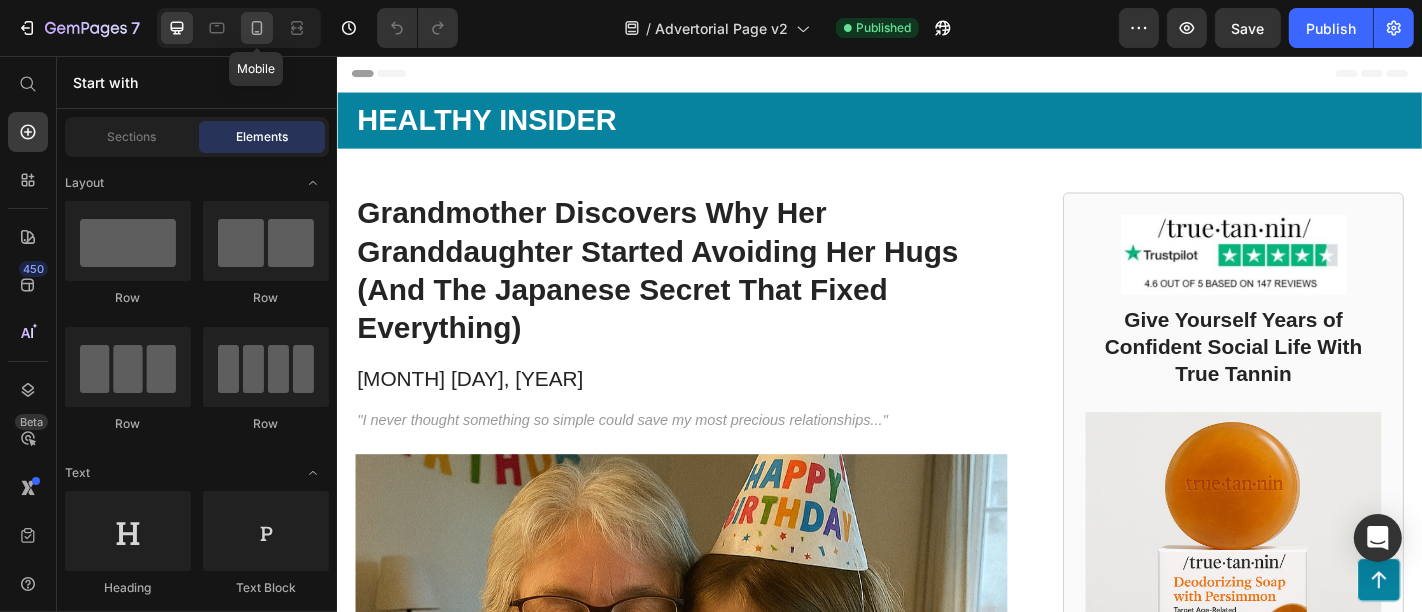 click 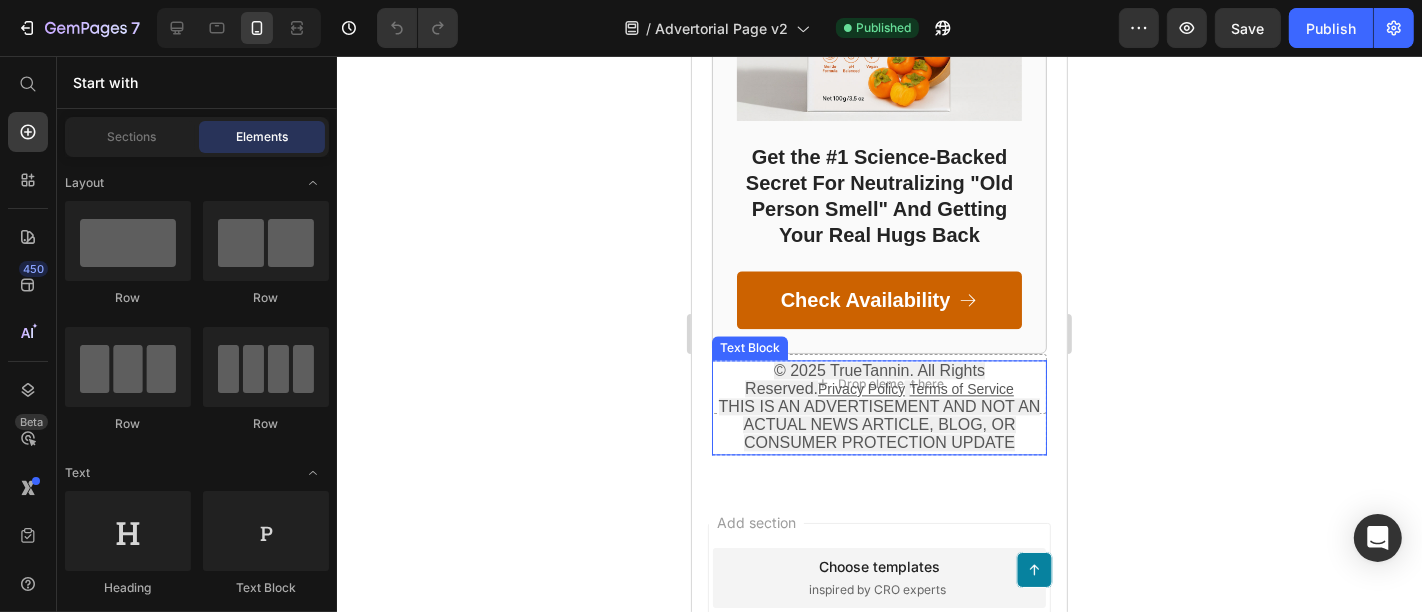 scroll, scrollTop: 10200, scrollLeft: 0, axis: vertical 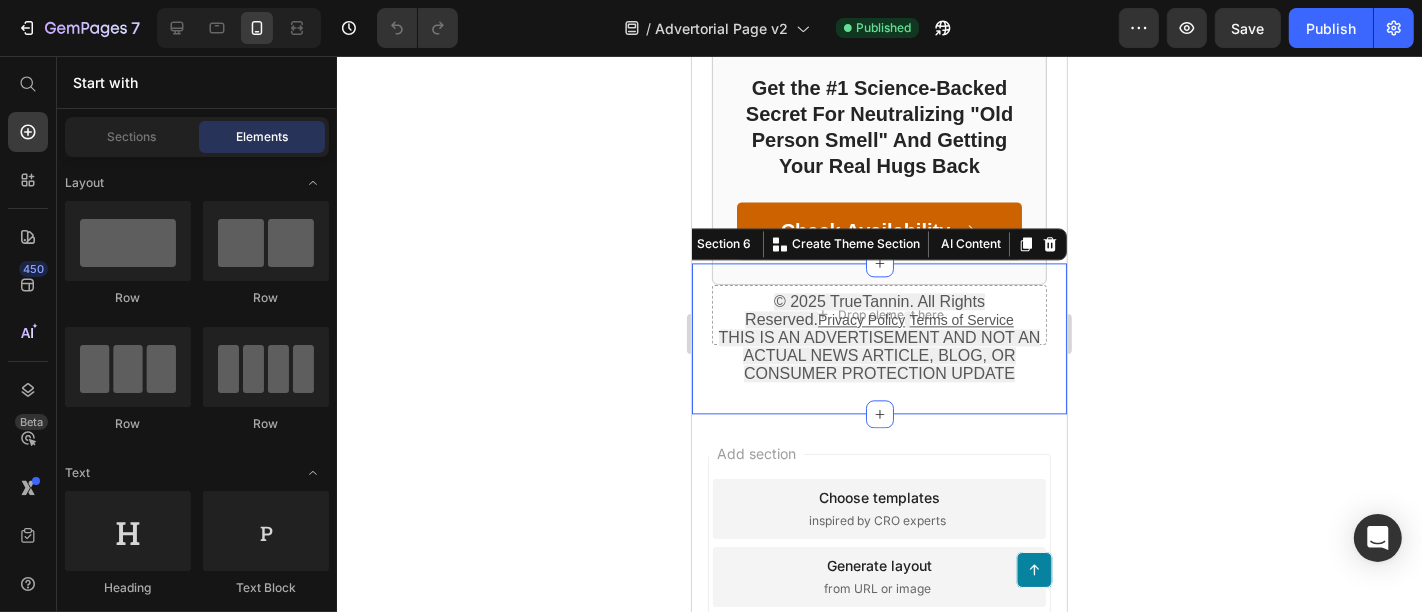 click on "© 2025 TrueTannin. All Rights Reserved.  Privacy Policy   Terms of Service THIS IS AN ADVERTISEMENT AND NOT AN ACTUAL NEWS ARTICLE, BLOG, OR CONSUMER PROTECTION UPDATE Text Block Row Section 6   You can create reusable sections Create Theme Section AI Content Write with GemAI What would you like to describe here? Tone and Voice Persuasive Product Getting products... Show more Generate" at bounding box center [878, 337] 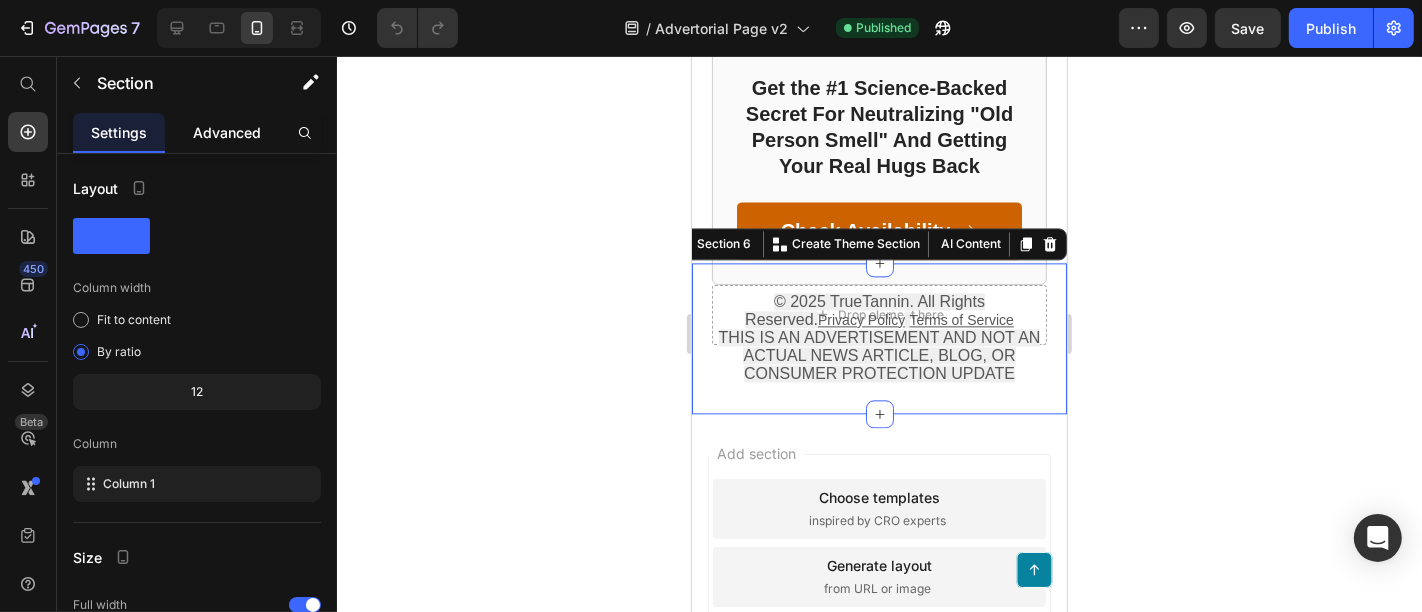 click on "Advanced" at bounding box center (227, 132) 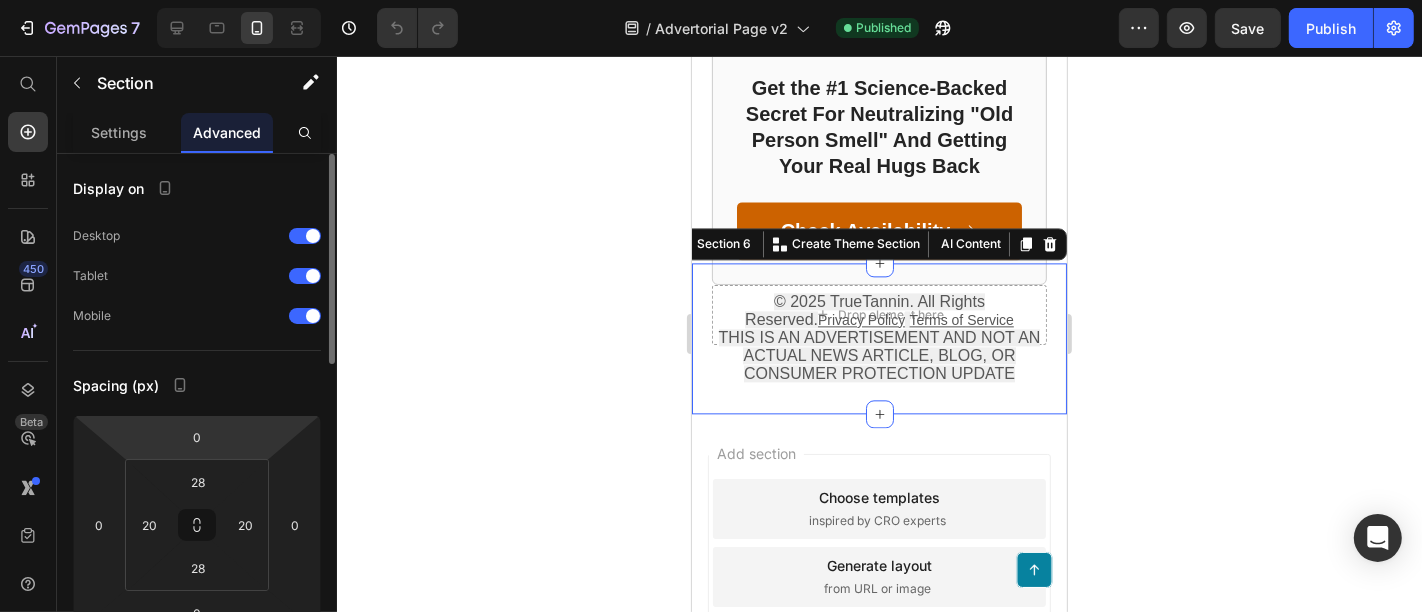 scroll, scrollTop: 111, scrollLeft: 0, axis: vertical 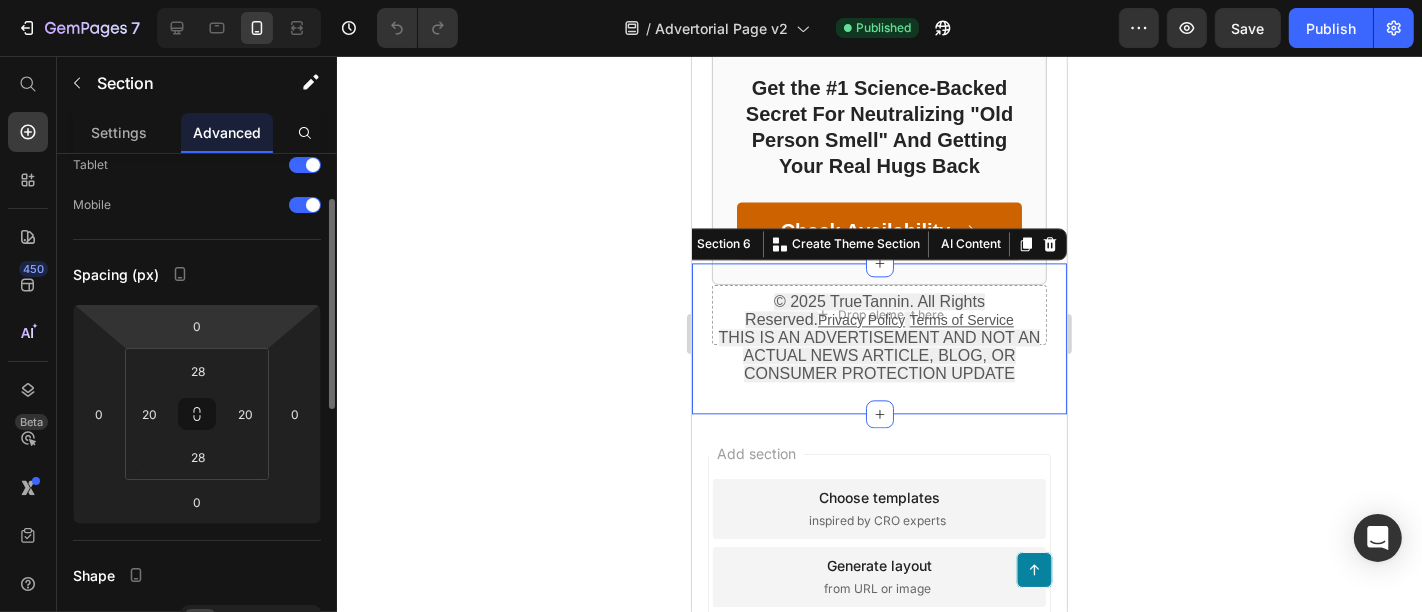 drag, startPoint x: 221, startPoint y: 336, endPoint x: 222, endPoint y: 321, distance: 15.033297 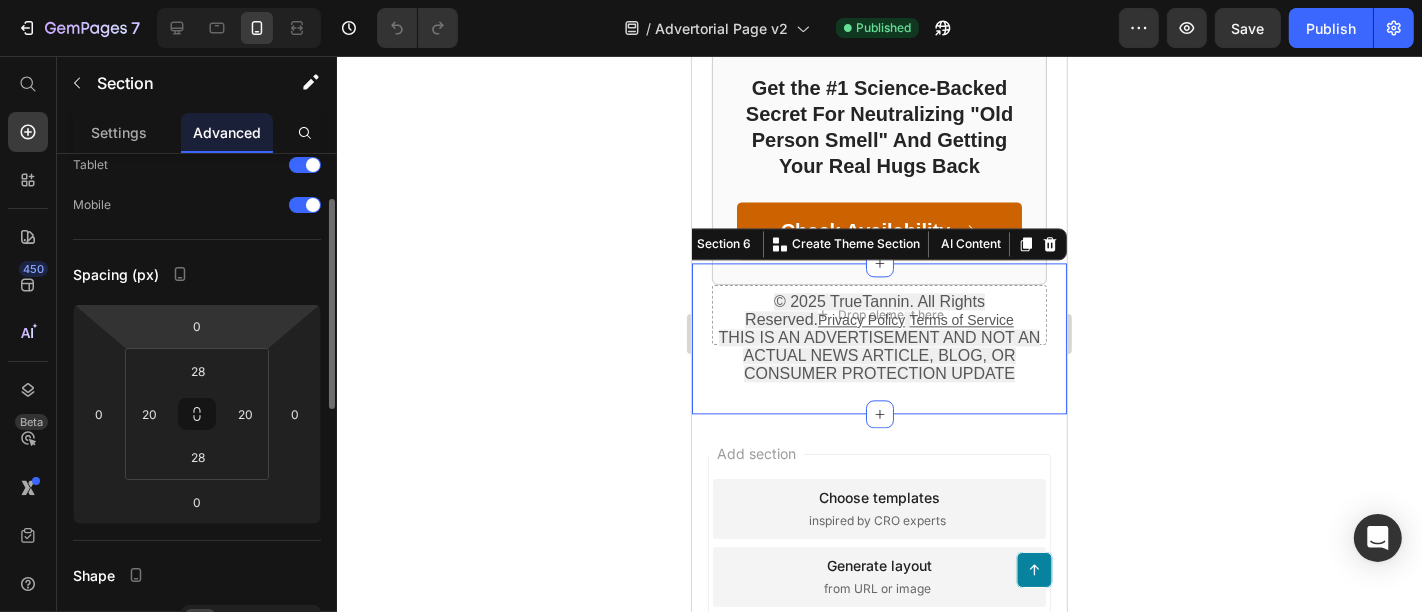 click on "0 0 0 0" at bounding box center (197, 414) 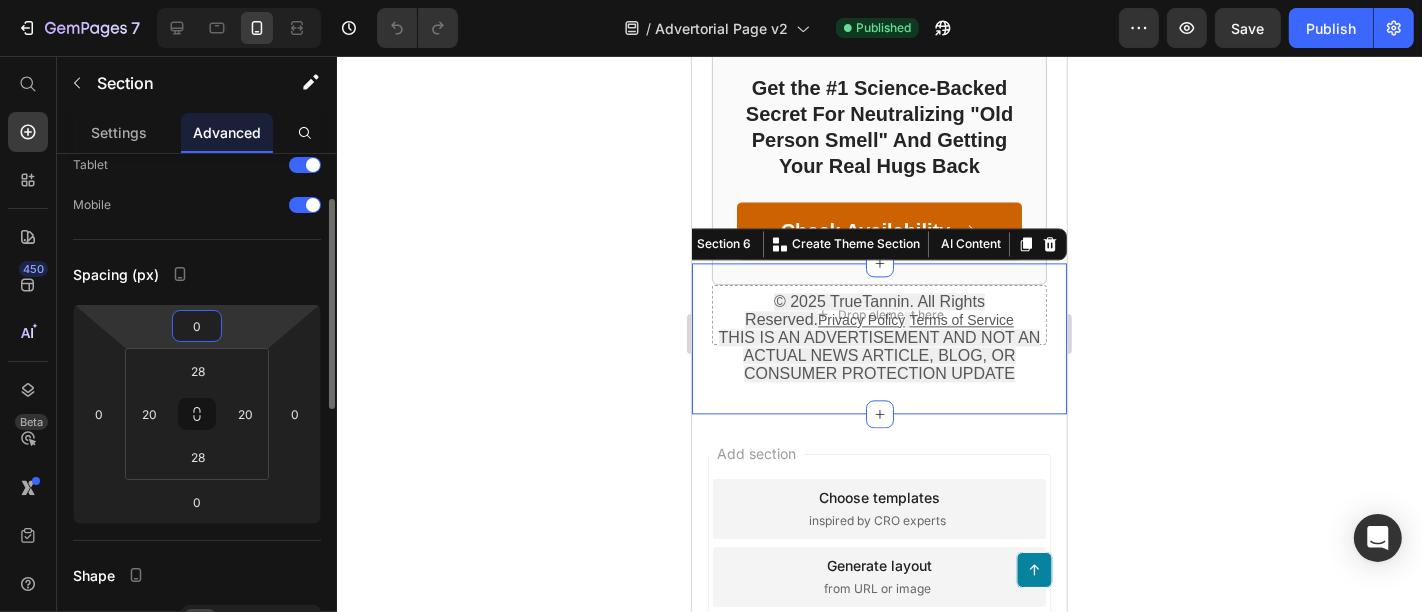 click on "7  Version history  /  Advertorial Page v2 Published Preview  Save   Publish  450 Beta Start with Sections Elements Hero Section Product Detail Brands Trusted Badges Guarantee Product Breakdown How to use Testimonials Compare Bundle FAQs Social Proof Brand Story Product List Collection Blog List Contact Sticky Add to Cart Custom Footer Browse Library 450 Layout
Row
Row
Row
Row Text
Heading
Text Block Button
Button
Button
Sticky Back to top Media
Image" at bounding box center [711, 0] 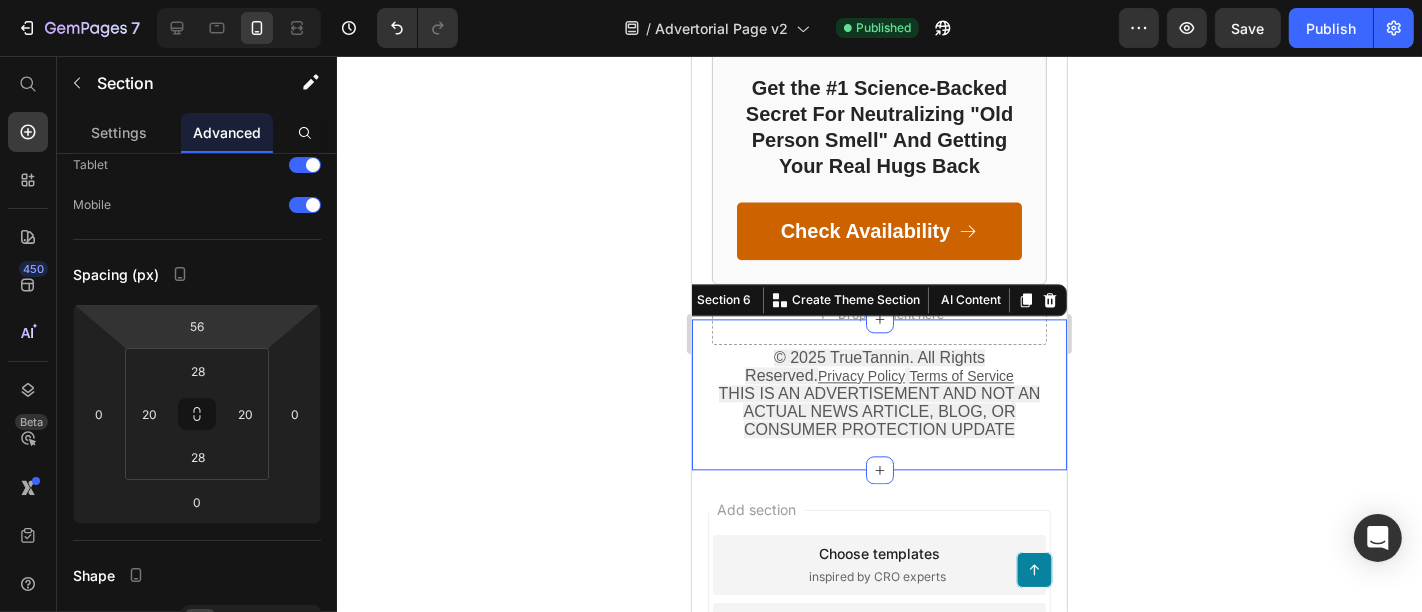 type on "58" 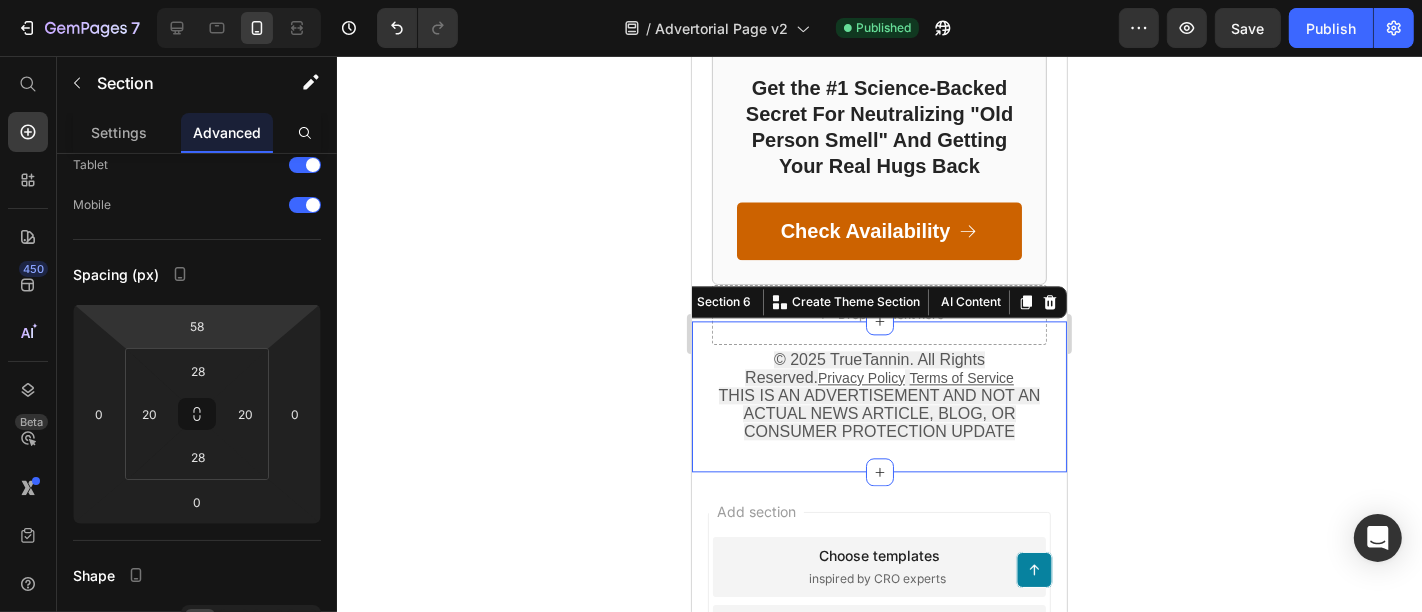 drag, startPoint x: 237, startPoint y: 317, endPoint x: 244, endPoint y: 284, distance: 33.734257 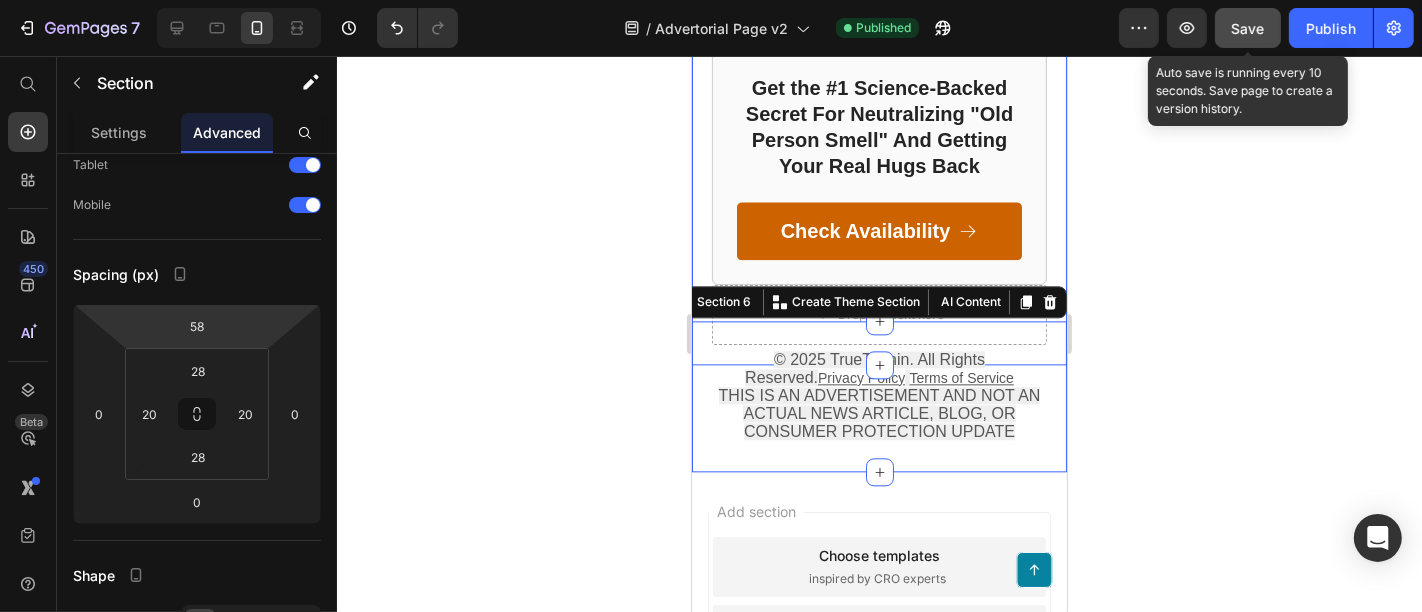 click on "Save" at bounding box center (1248, 28) 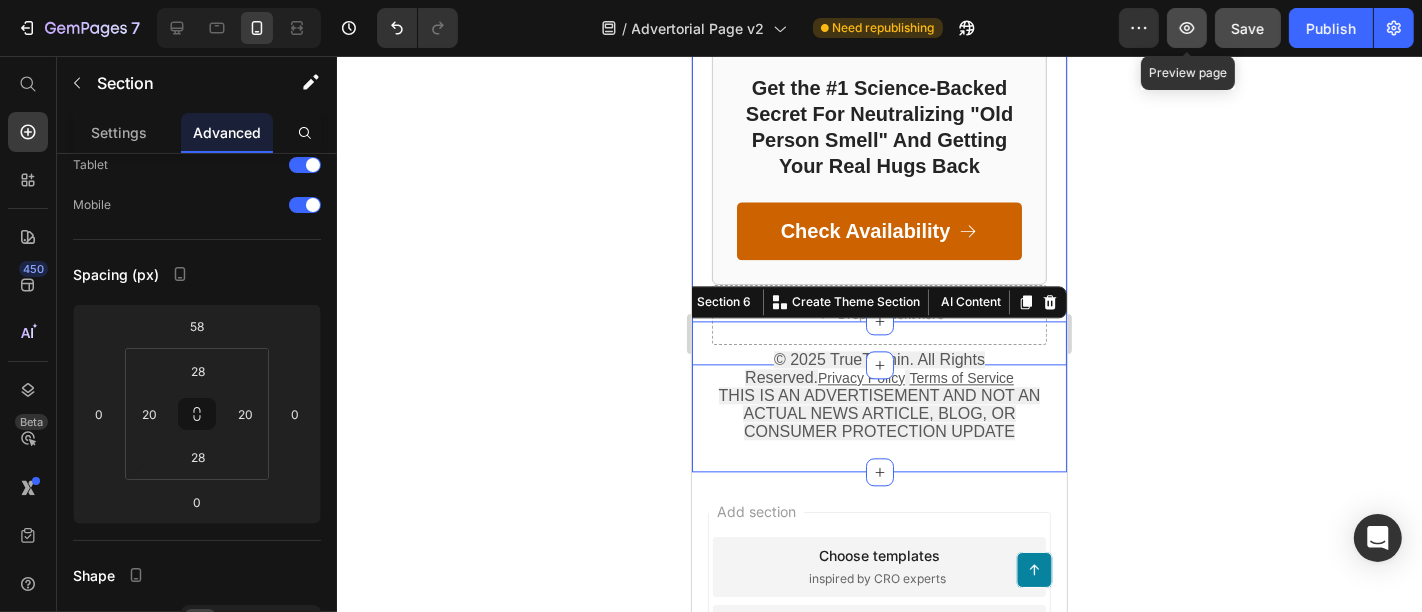 click 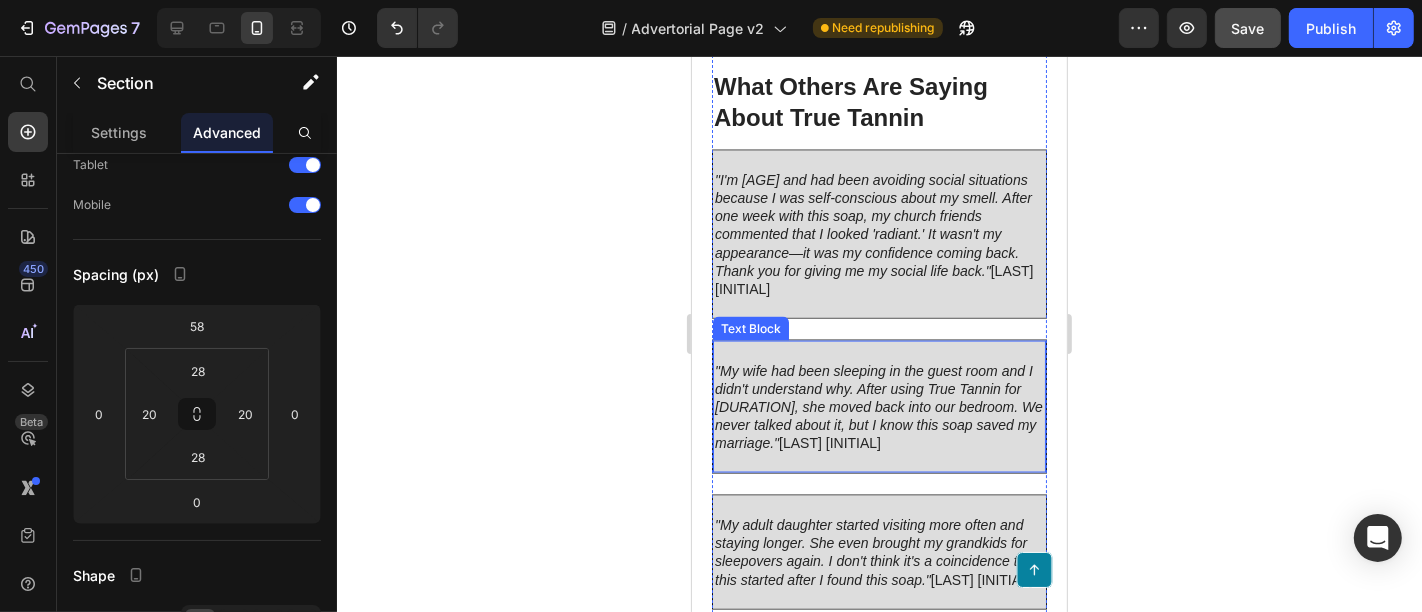 scroll, scrollTop: 8755, scrollLeft: 0, axis: vertical 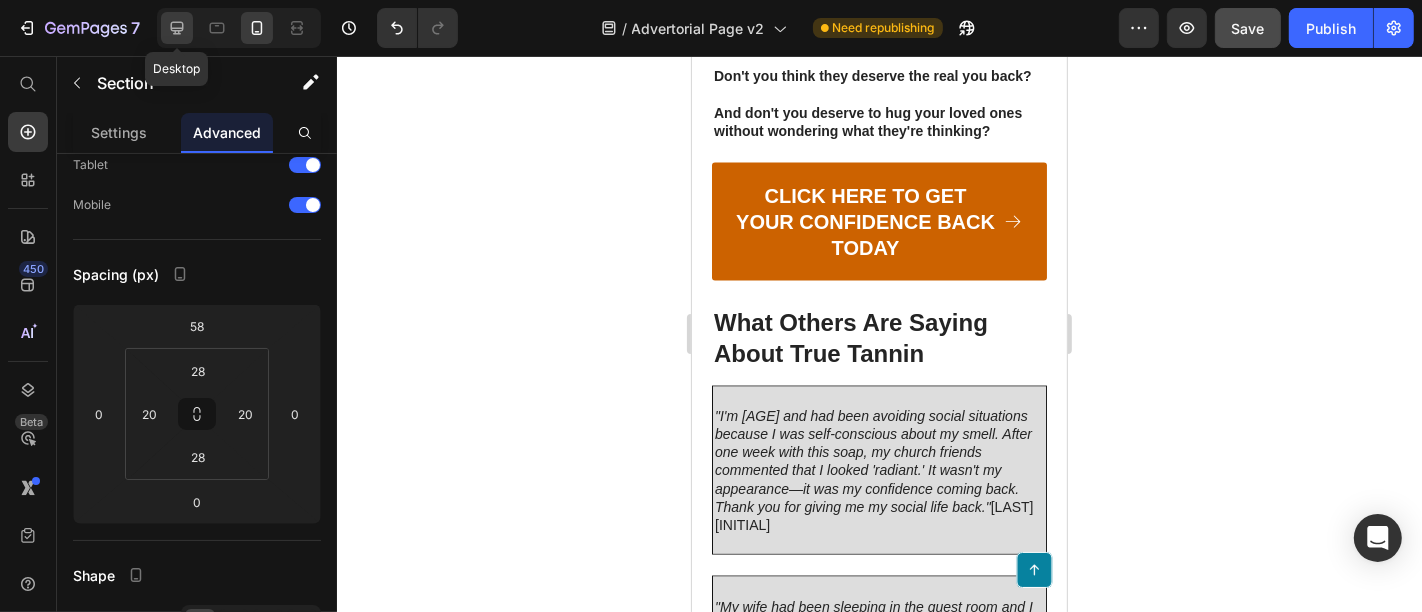 click 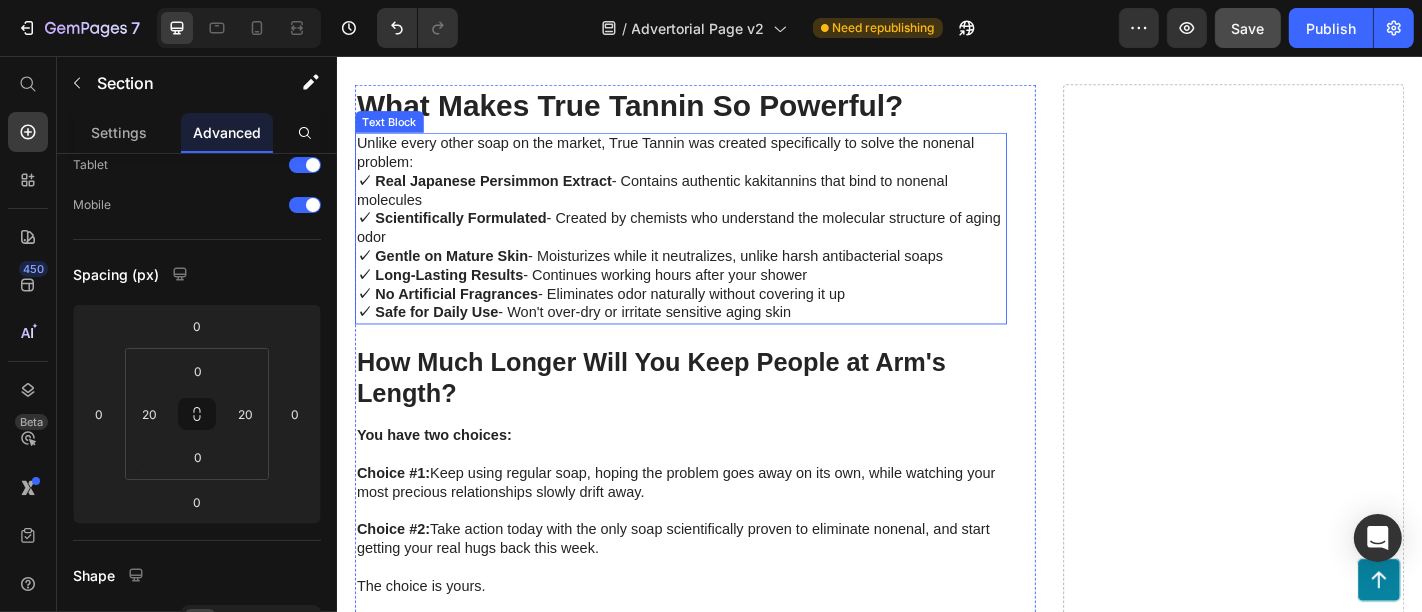 scroll, scrollTop: 6340, scrollLeft: 0, axis: vertical 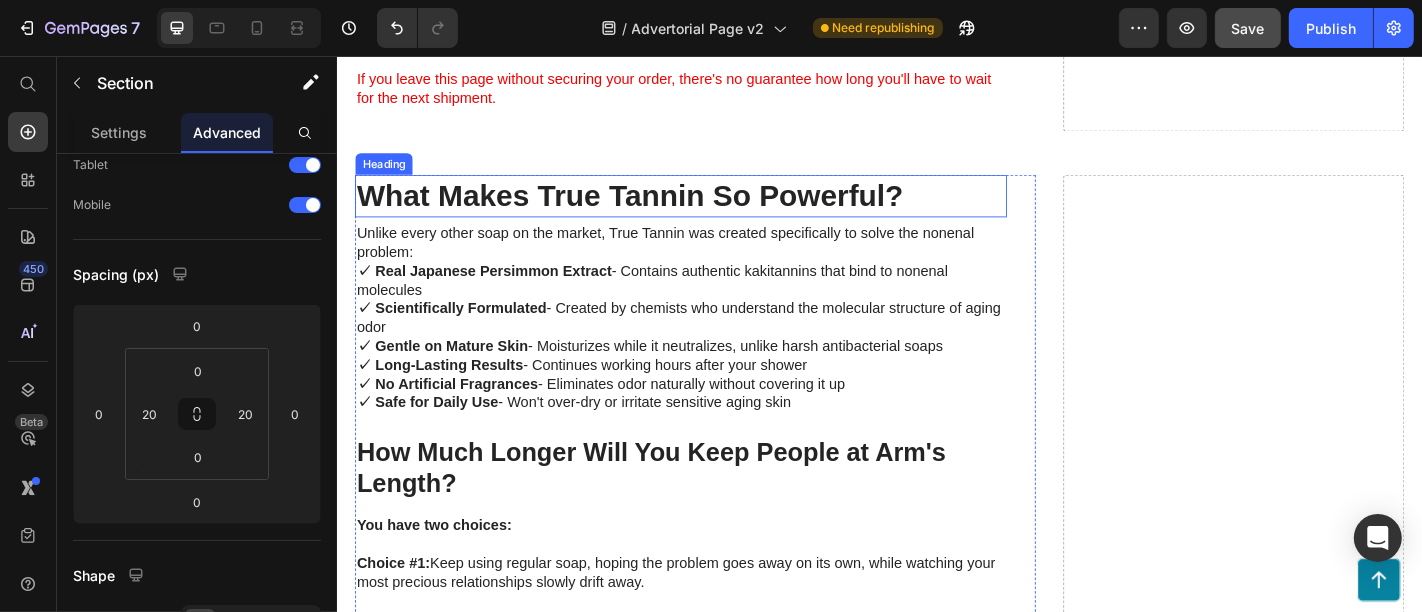 click on "What Makes True Tannin So Powerful?" at bounding box center (716, 210) 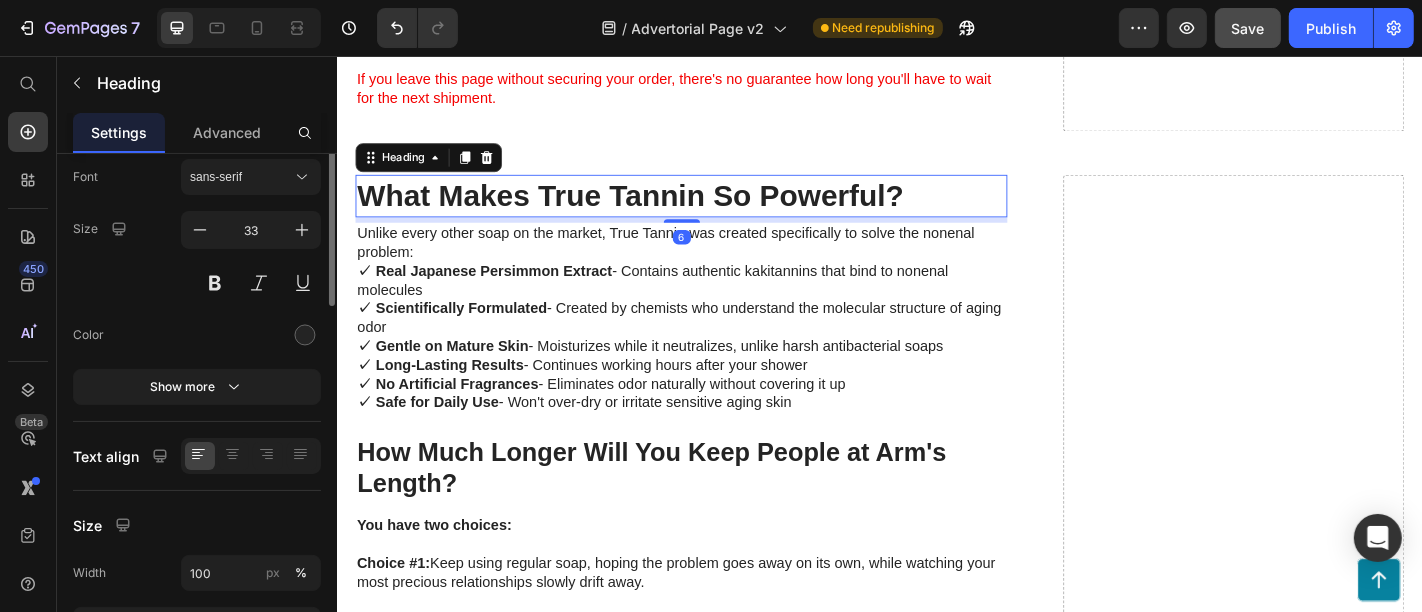 scroll, scrollTop: 0, scrollLeft: 0, axis: both 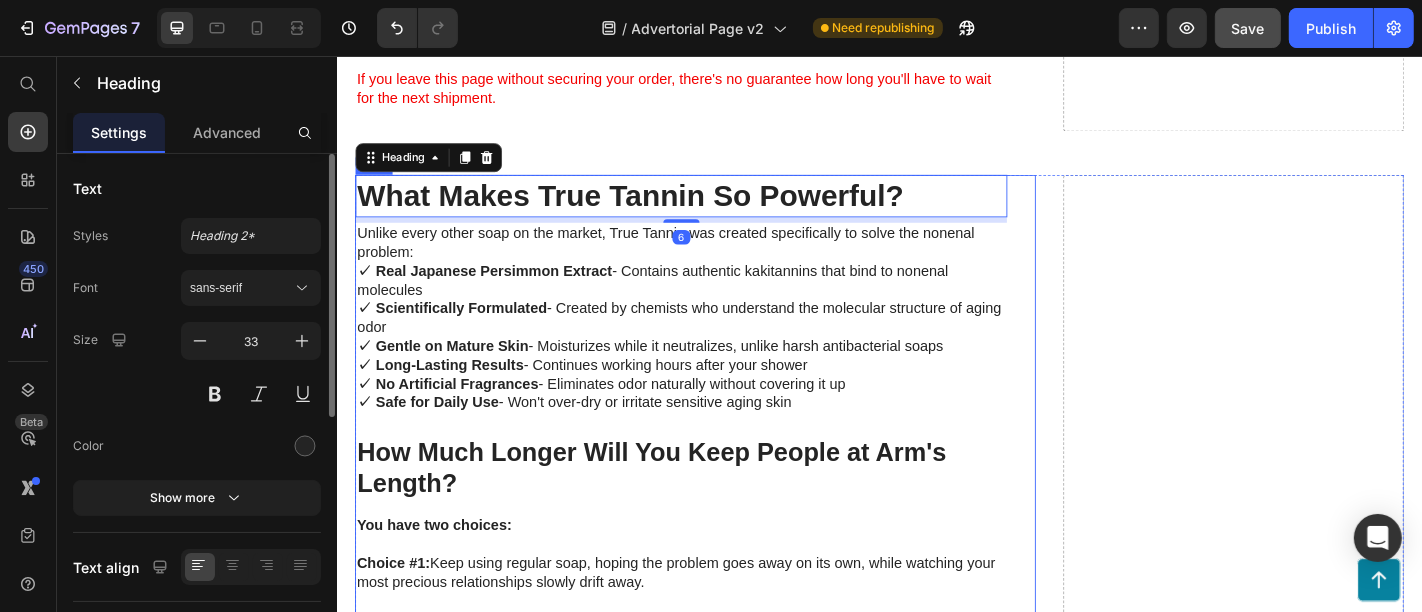 click on "What Makes True Tannin So Powerful? Heading   6 Unlike every other soap on the market, True Tannin was created specifically to solve the nonenal problem: ✓ Real Japanese Persimmon Extract  - Contains authentic kakitannins that bind to nonenal molecules ✓ Scientifically Formulated  - Created by chemists who understand the molecular structure of aging odor ✓ Gentle on Mature Skin  - Moisturizes while it neutralizes, unlike harsh antibacterial soaps ✓ Long-Lasting Results  - Continues working hours after your shower ✓ No Artificial Fragrances  - Eliminates odor naturally without covering it up ✓ Safe for Daily Use  - Won't over-dry or irritate sensitive aging skin Text Block How Much Longer Will You Keep People at Arm's Length? Heading You have two choices:   Choice #1:  Keep using regular soap, hoping the problem goes away on its own, while watching your most precious relationships slowly drift away.   Choice #2:   The choice is yours.     Don't you think they deserve the real you back?" at bounding box center [732, 881] 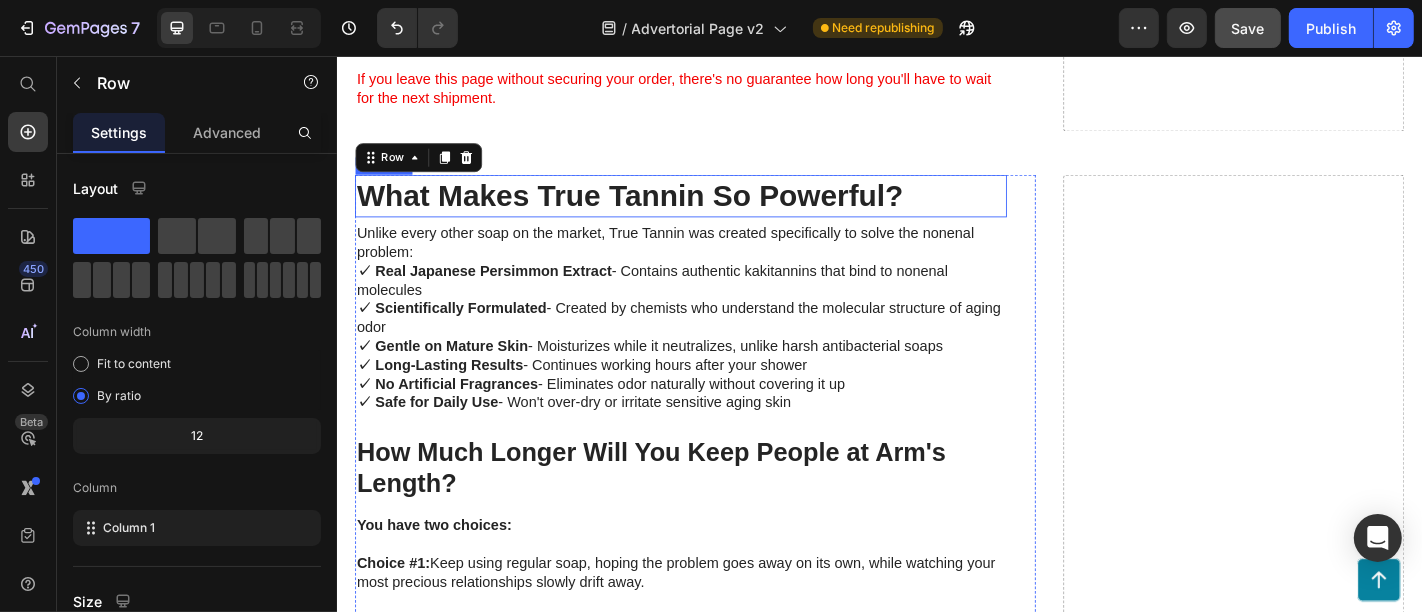 click on "What Makes True Tannin So Powerful?" at bounding box center [716, 210] 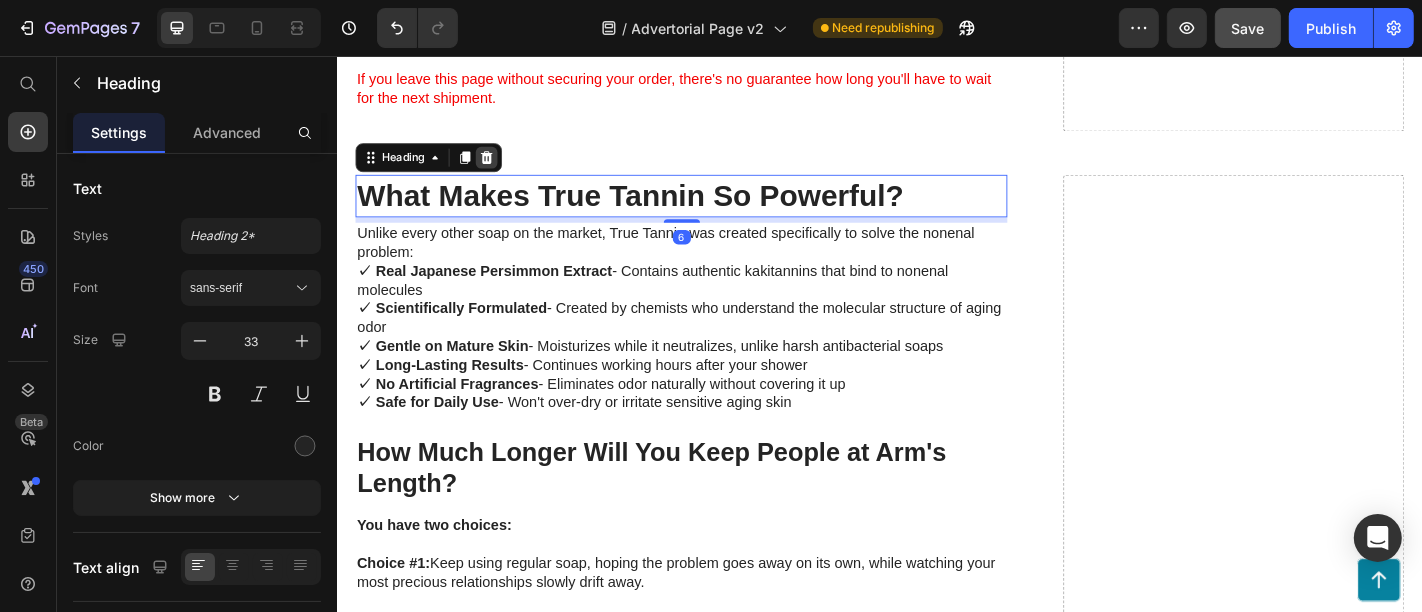 click 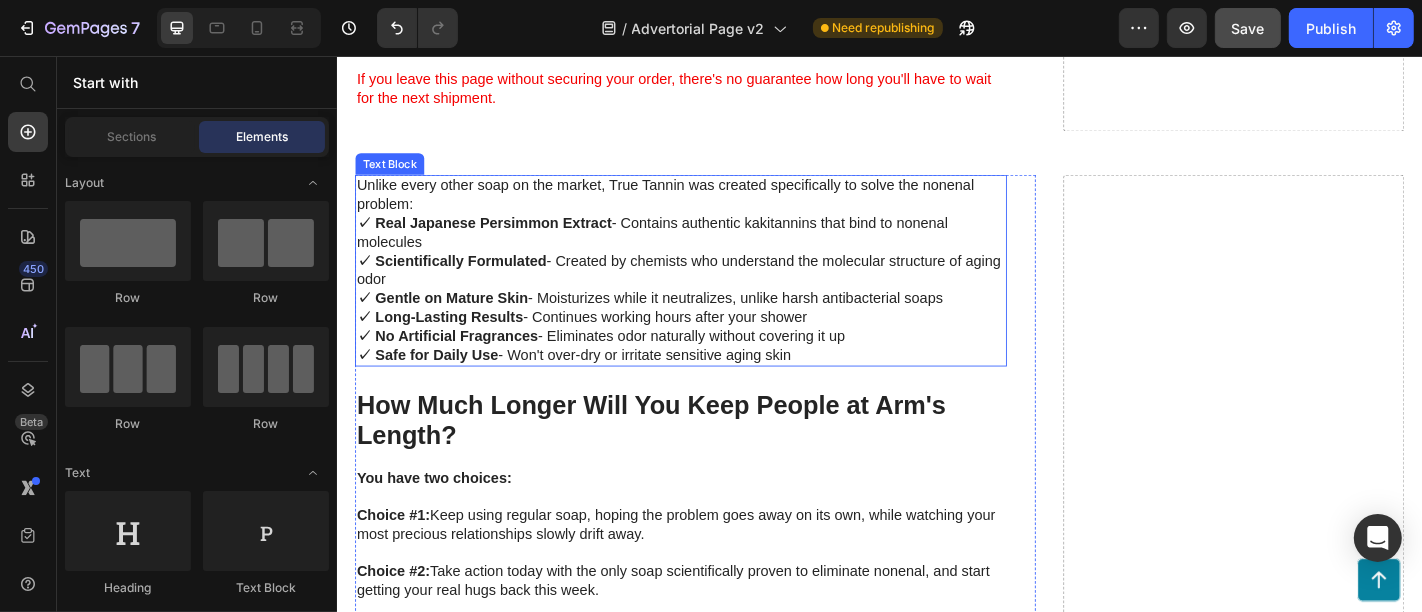 click on "Unlike every other soap on the market, True Tannin was created specifically to solve the nonenal problem:" at bounding box center (716, 210) 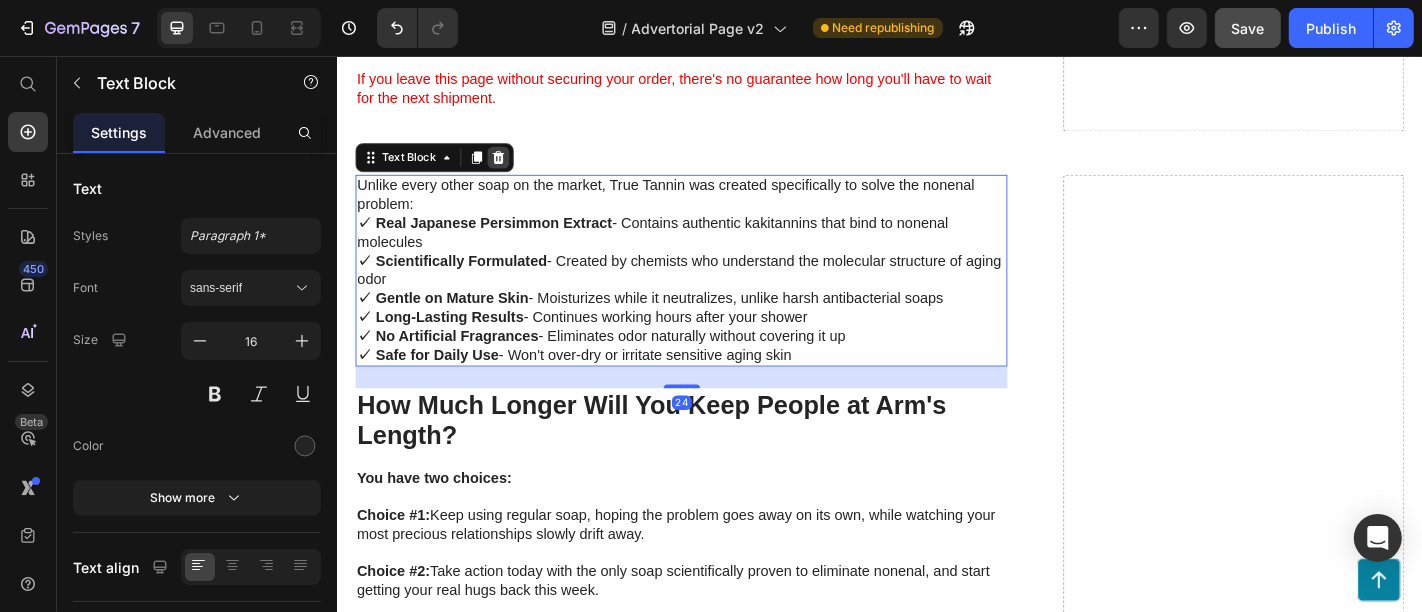 click 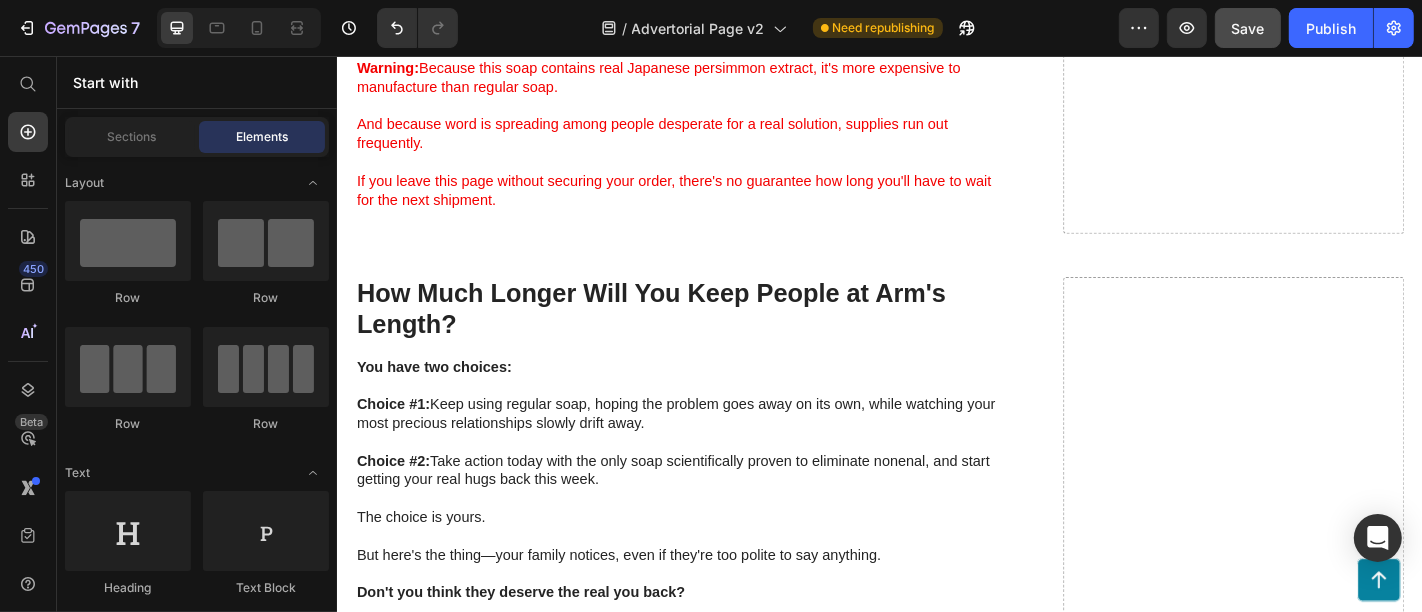 scroll, scrollTop: 6631, scrollLeft: 0, axis: vertical 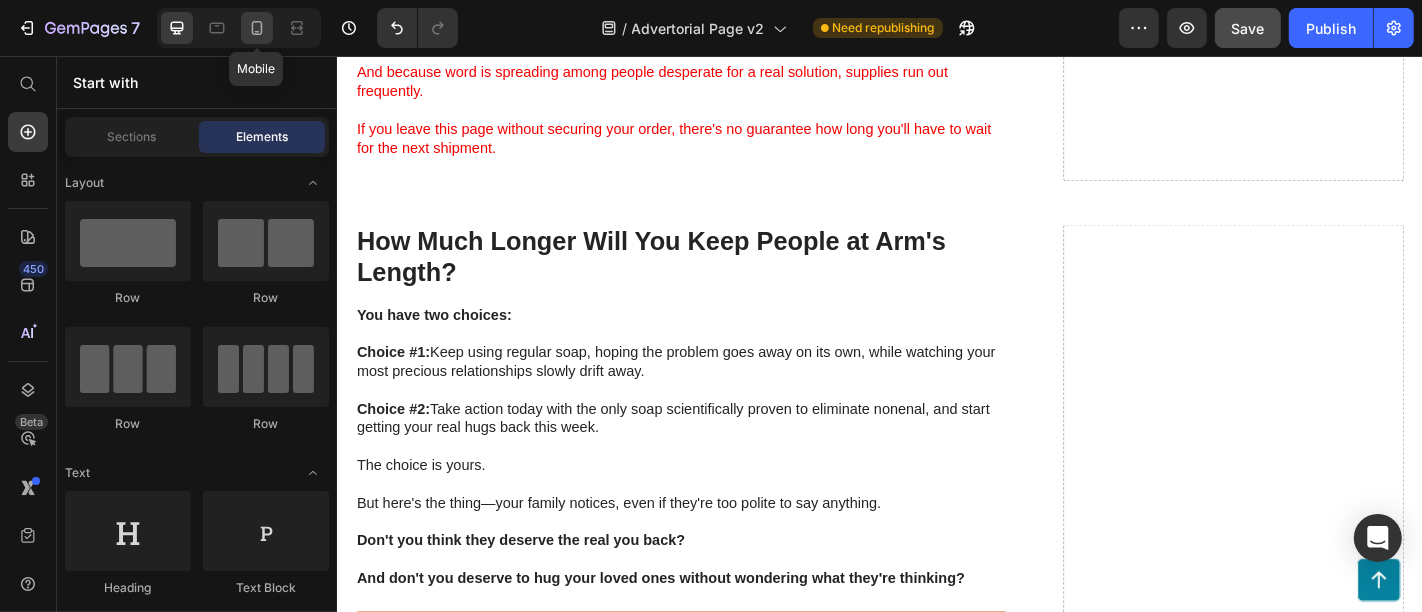 click 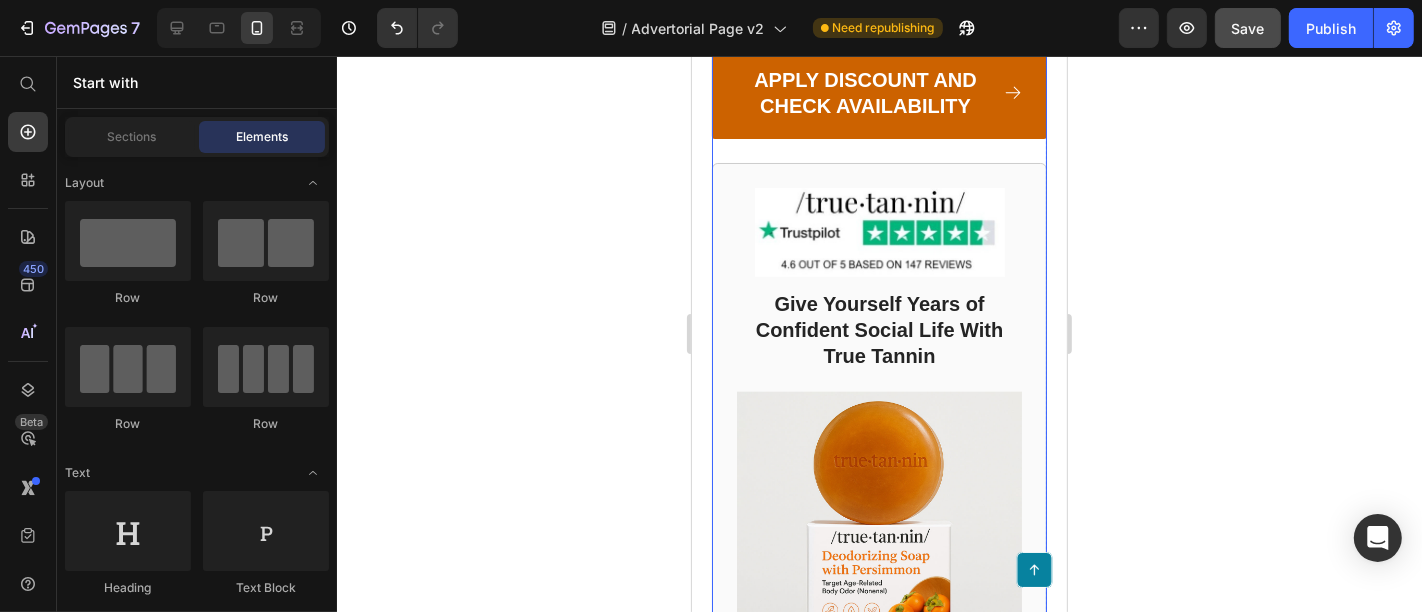 scroll, scrollTop: 8334, scrollLeft: 0, axis: vertical 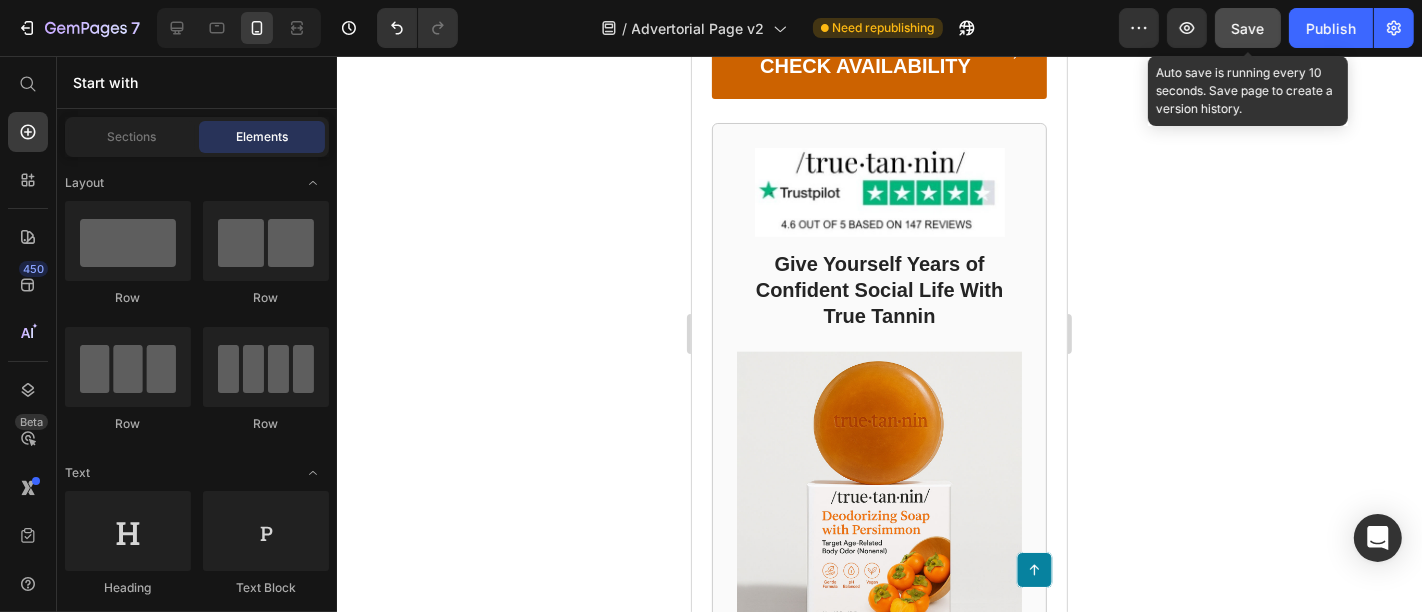click on "Save" at bounding box center (1248, 28) 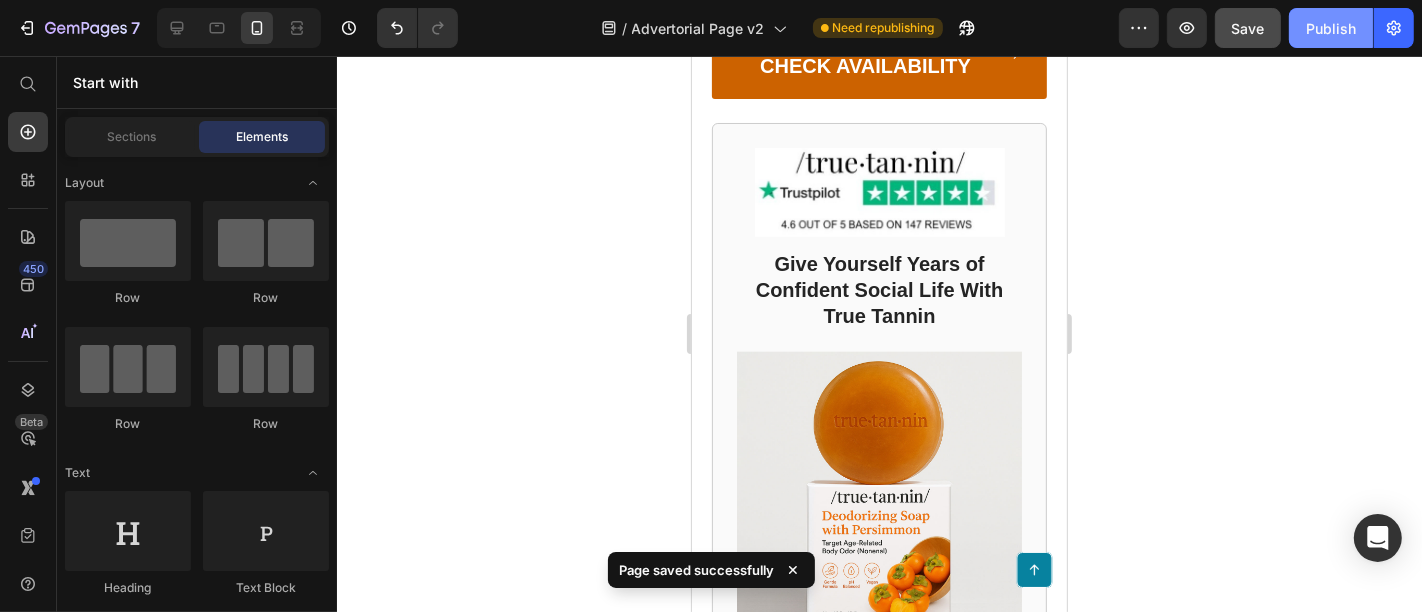click on "Publish" at bounding box center (1331, 28) 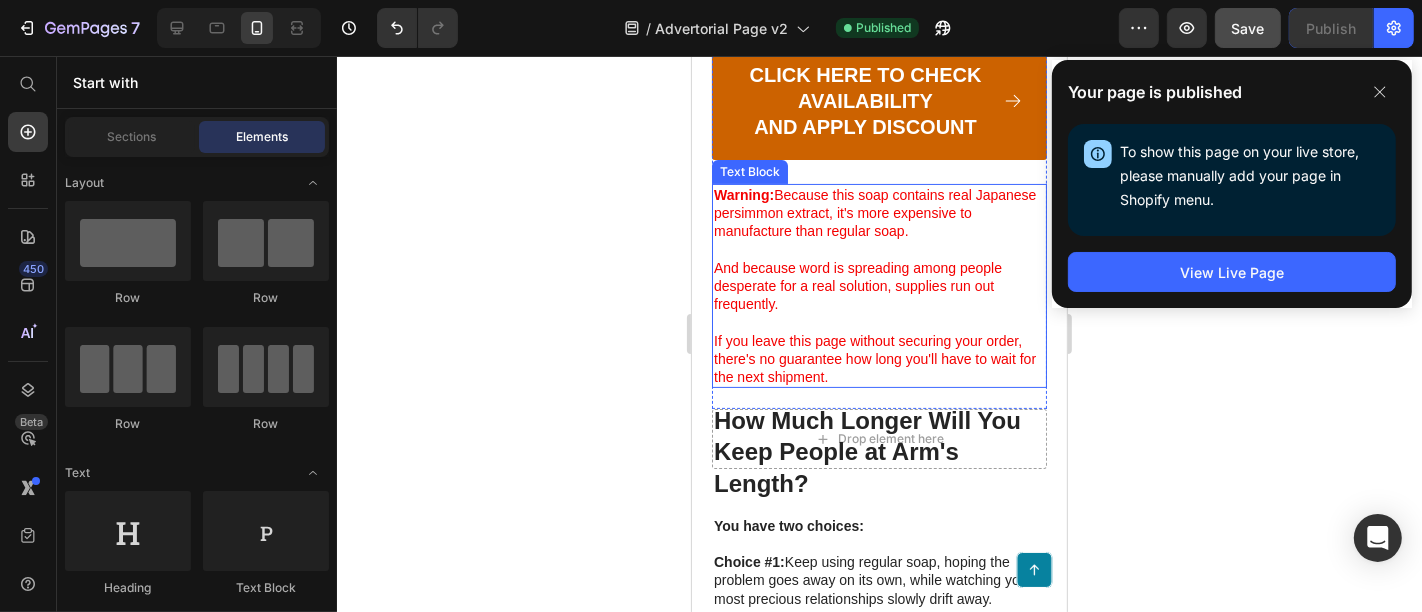 scroll, scrollTop: 6891, scrollLeft: 0, axis: vertical 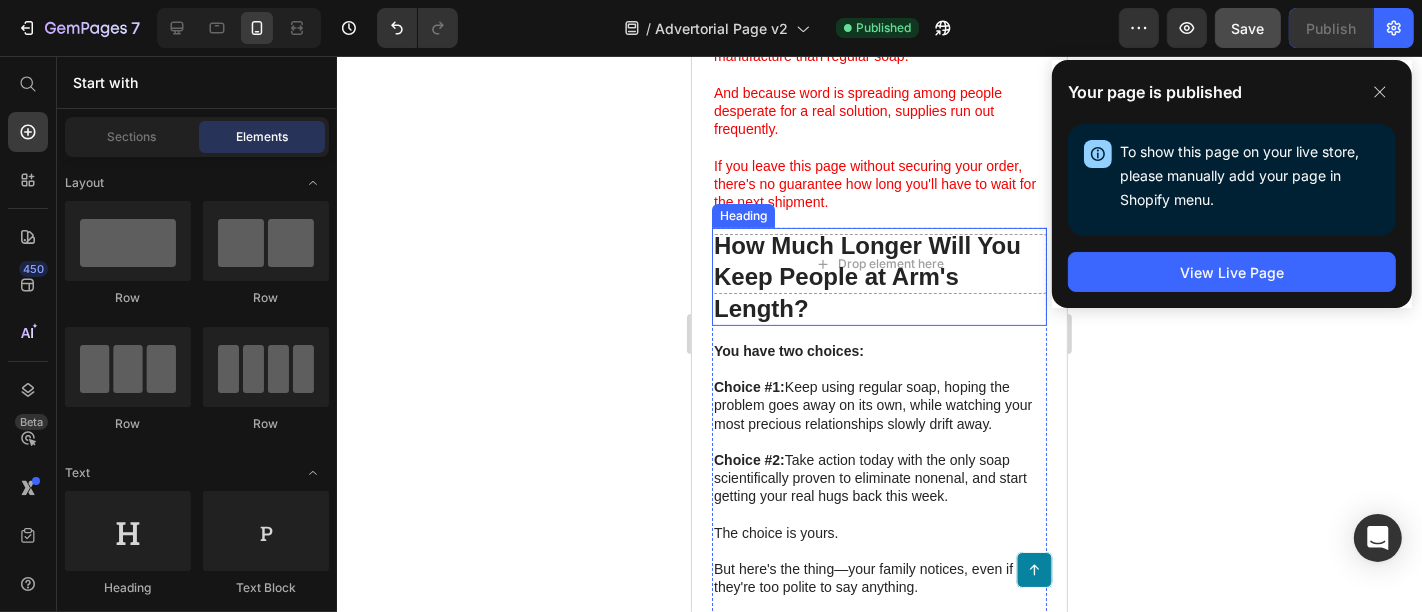 click on "How Much Longer Will You Keep People at Arm's Length?" at bounding box center (878, 276) 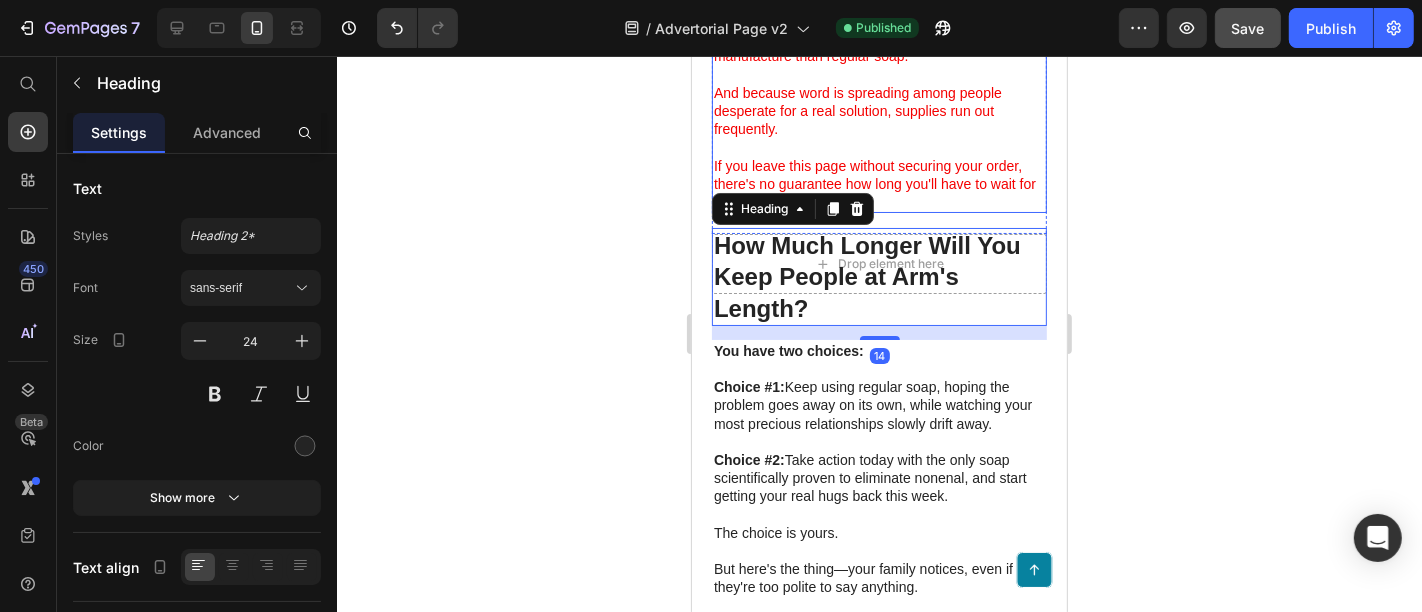 click on "If you leave this page without securing your order, there's no guarantee how long you'll have to wait for the next shipment." at bounding box center [878, 183] 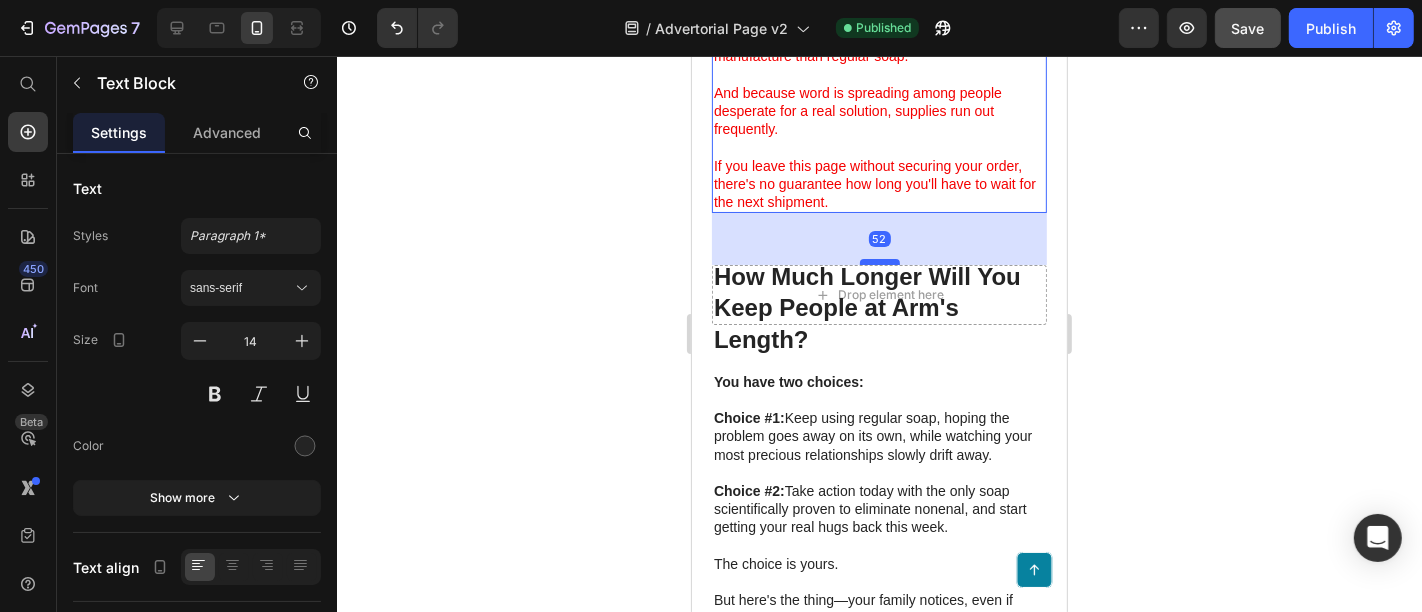 drag, startPoint x: 875, startPoint y: 267, endPoint x: 888, endPoint y: 298, distance: 33.61547 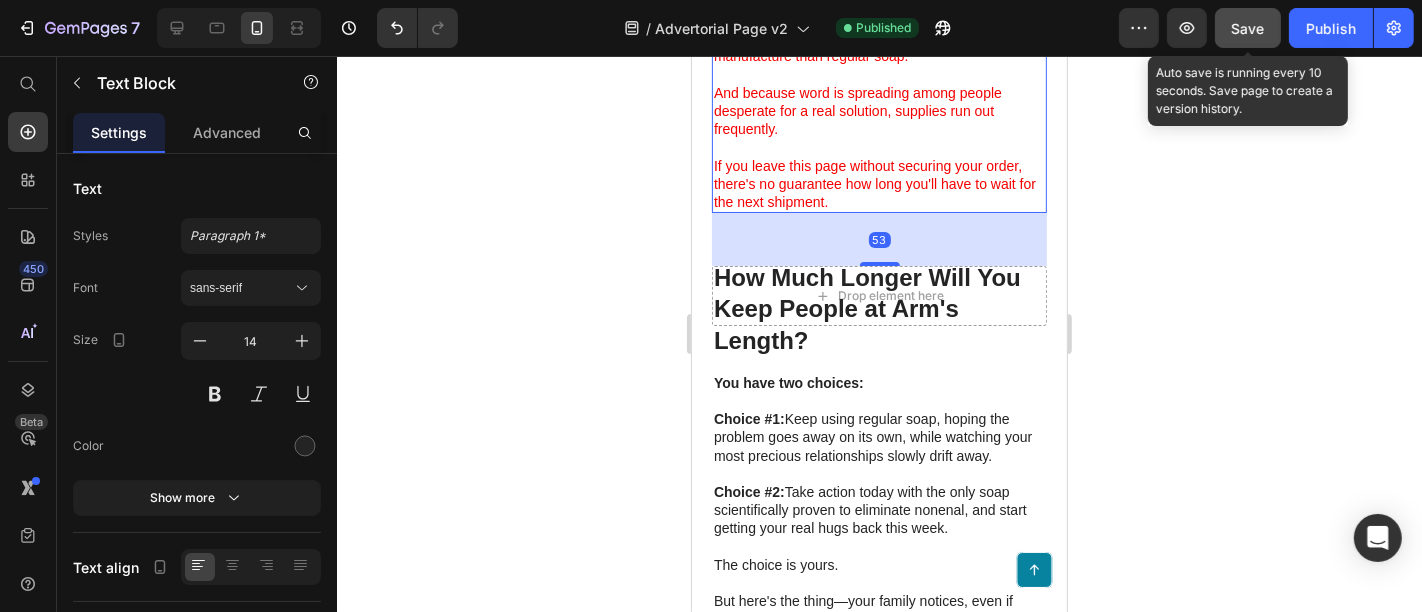 click on "Save" at bounding box center (1248, 28) 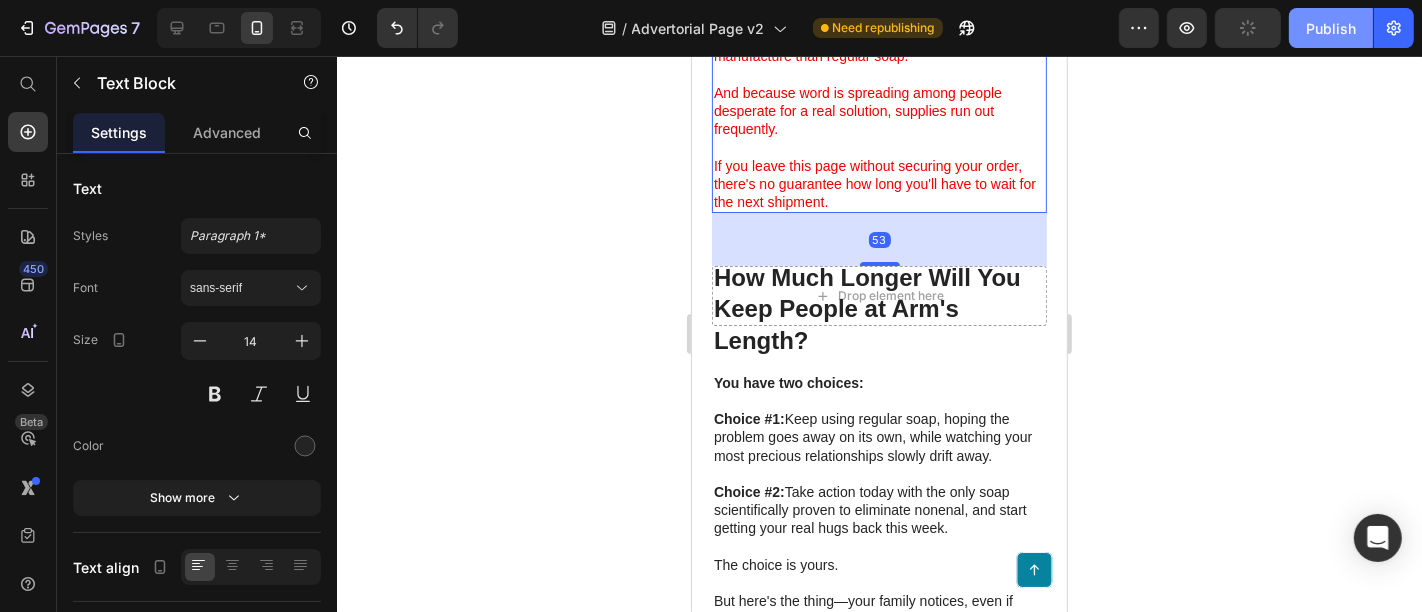 click on "Publish" at bounding box center [1331, 28] 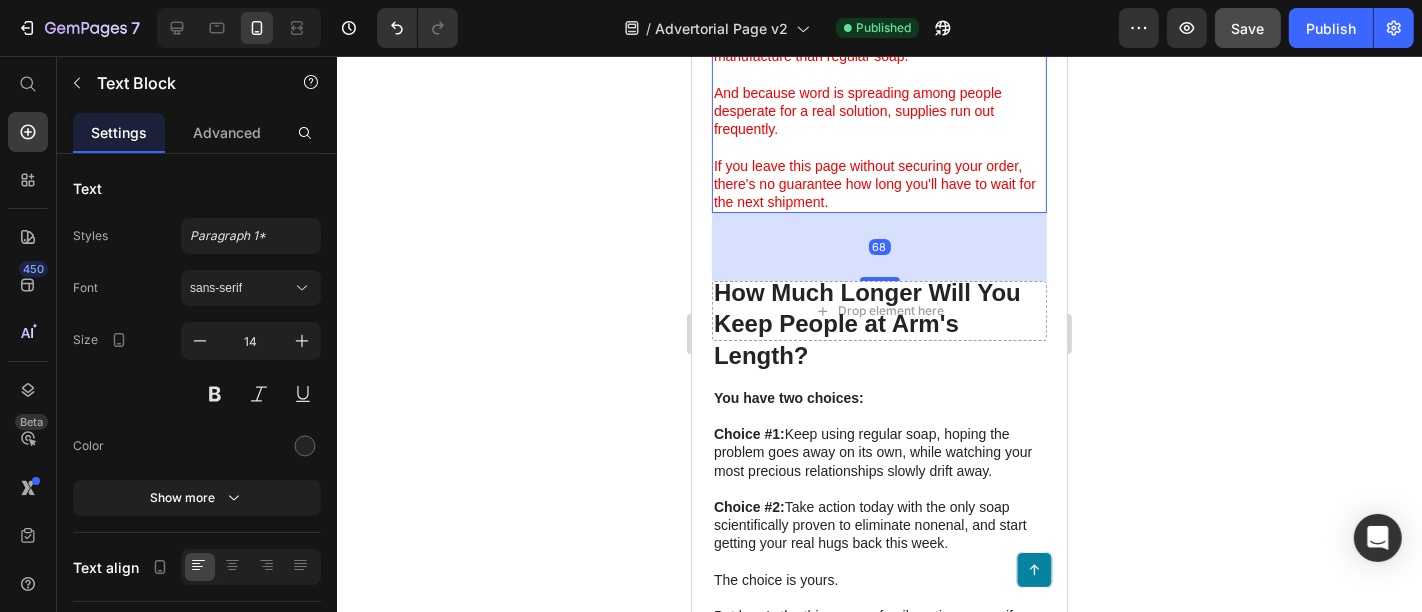 drag, startPoint x: 872, startPoint y: 297, endPoint x: 878, endPoint y: 307, distance: 11.661903 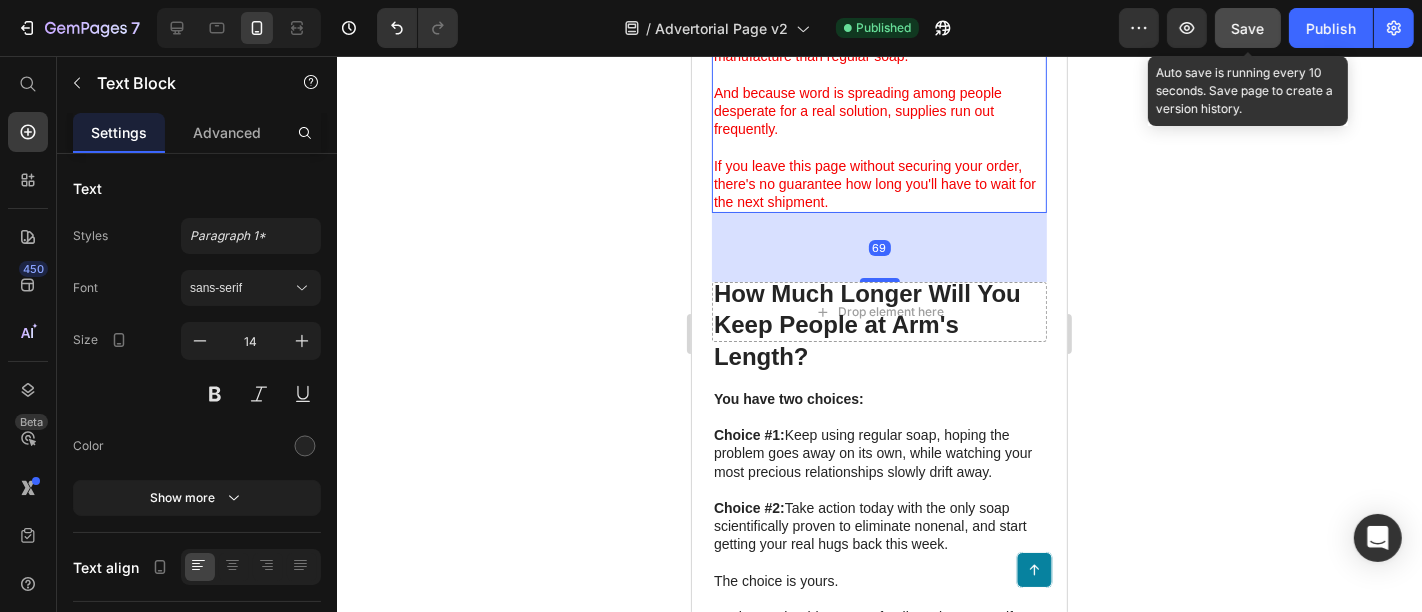 click on "Save" at bounding box center (1248, 28) 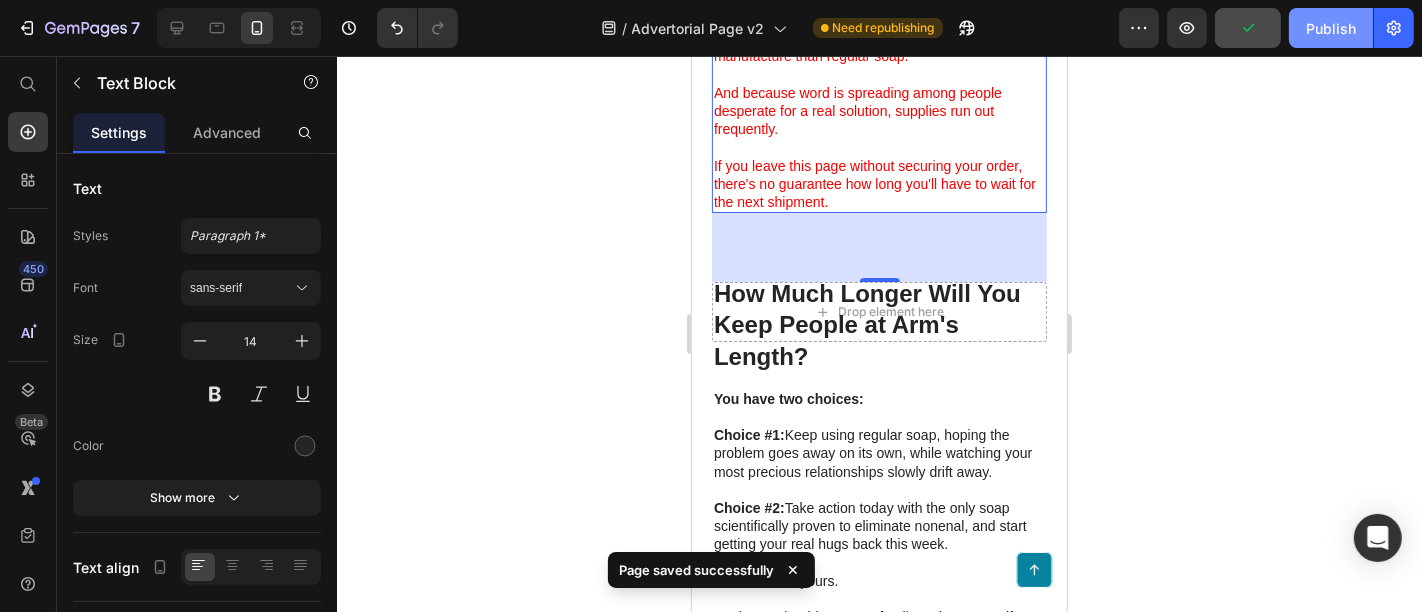 click on "Publish" at bounding box center (1331, 28) 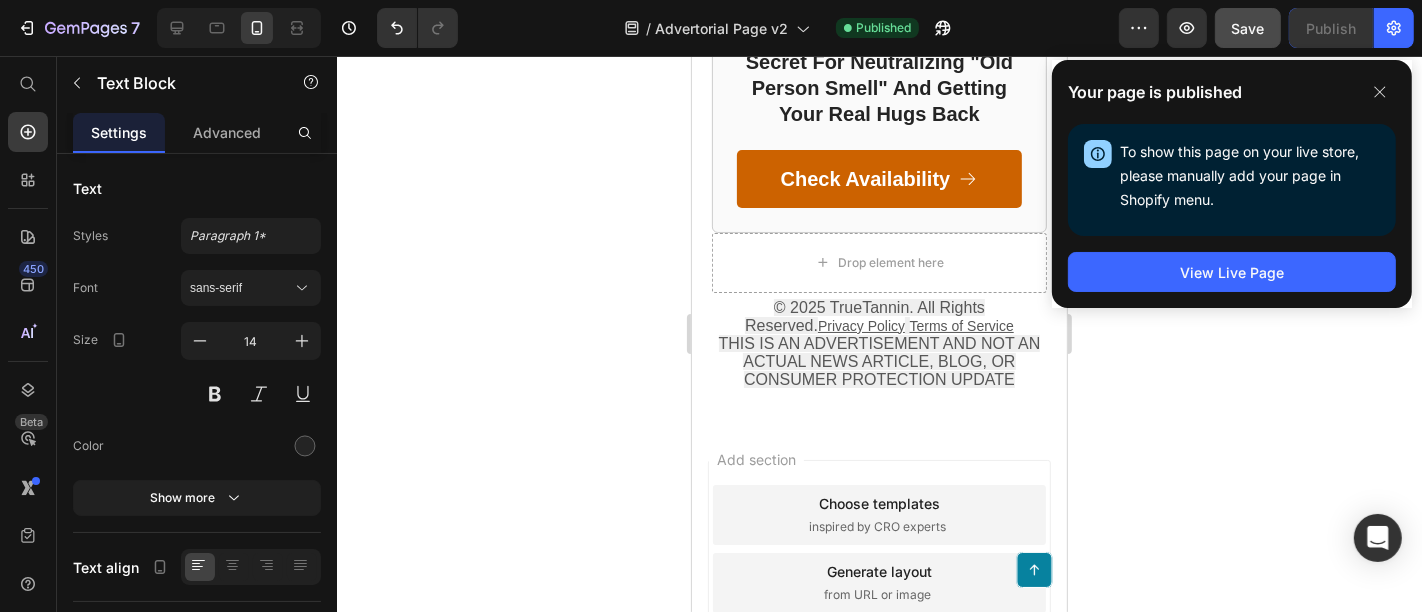 scroll, scrollTop: 9006, scrollLeft: 0, axis: vertical 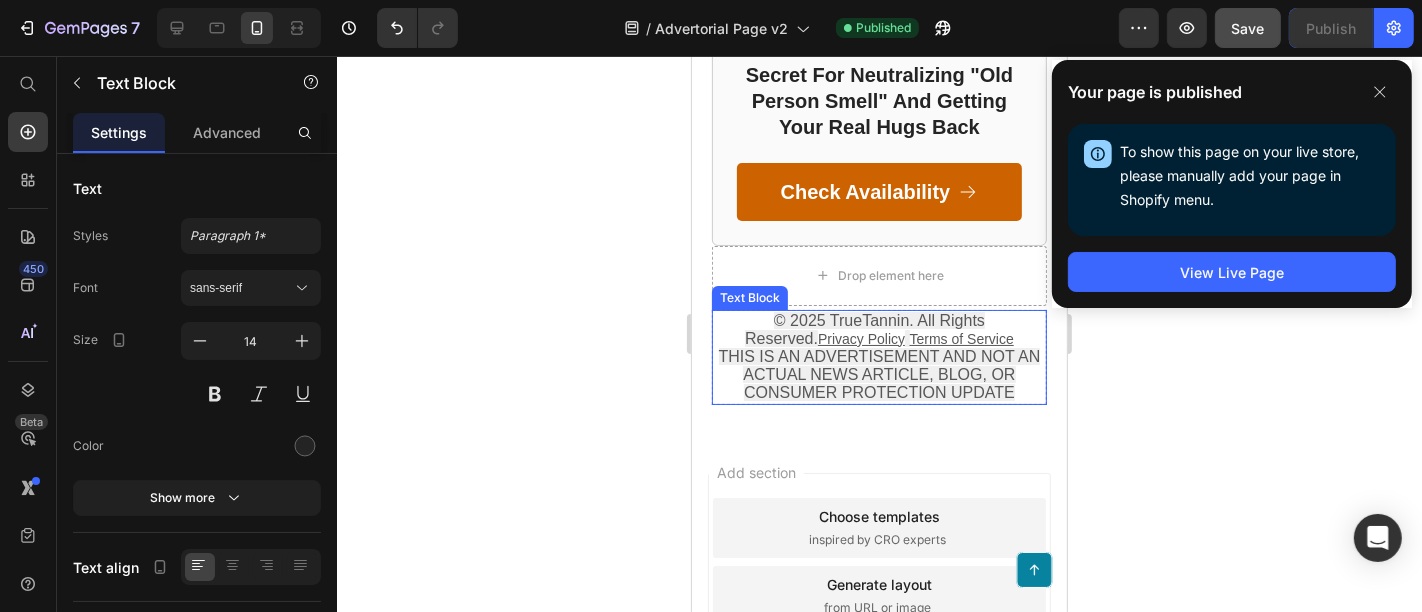 click on "THIS IS AN ADVERTISEMENT AND NOT AN ACTUAL NEWS ARTICLE, BLOG, OR CONSUMER PROTECTION UPDATE" at bounding box center [879, 373] 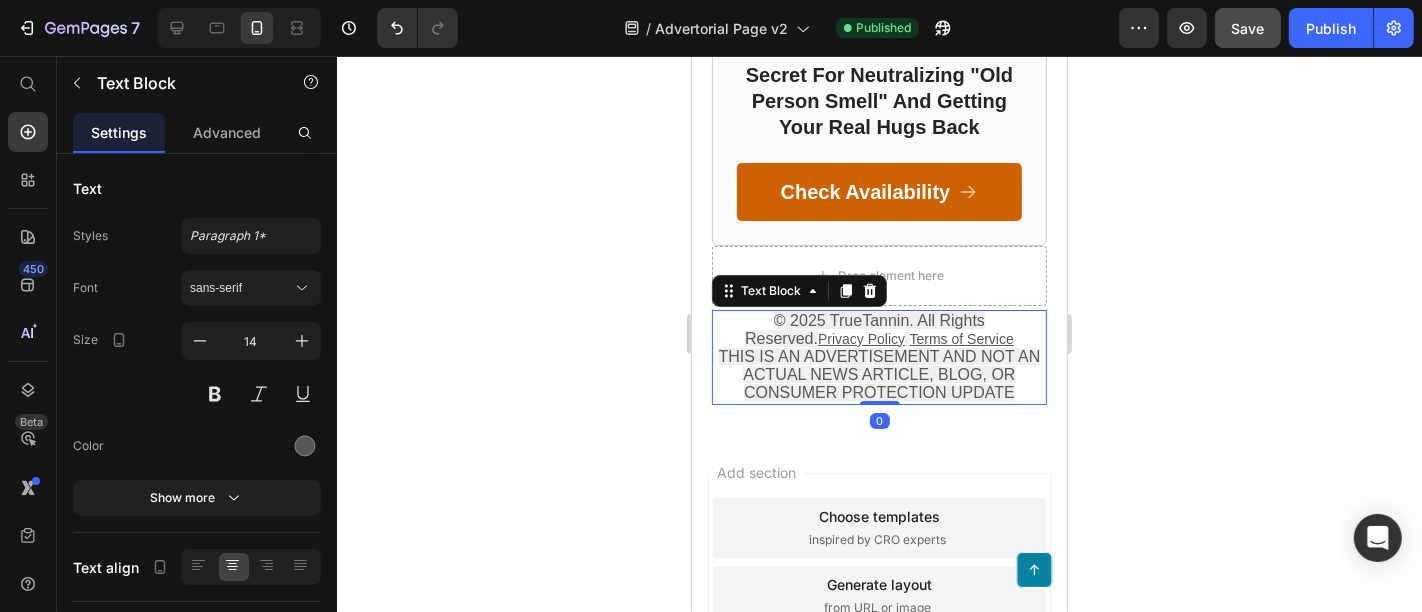 click on "THIS IS AN ADVERTISEMENT AND NOT AN ACTUAL NEWS ARTICLE, BLOG, OR CONSUMER PROTECTION UPDATE" at bounding box center [879, 373] 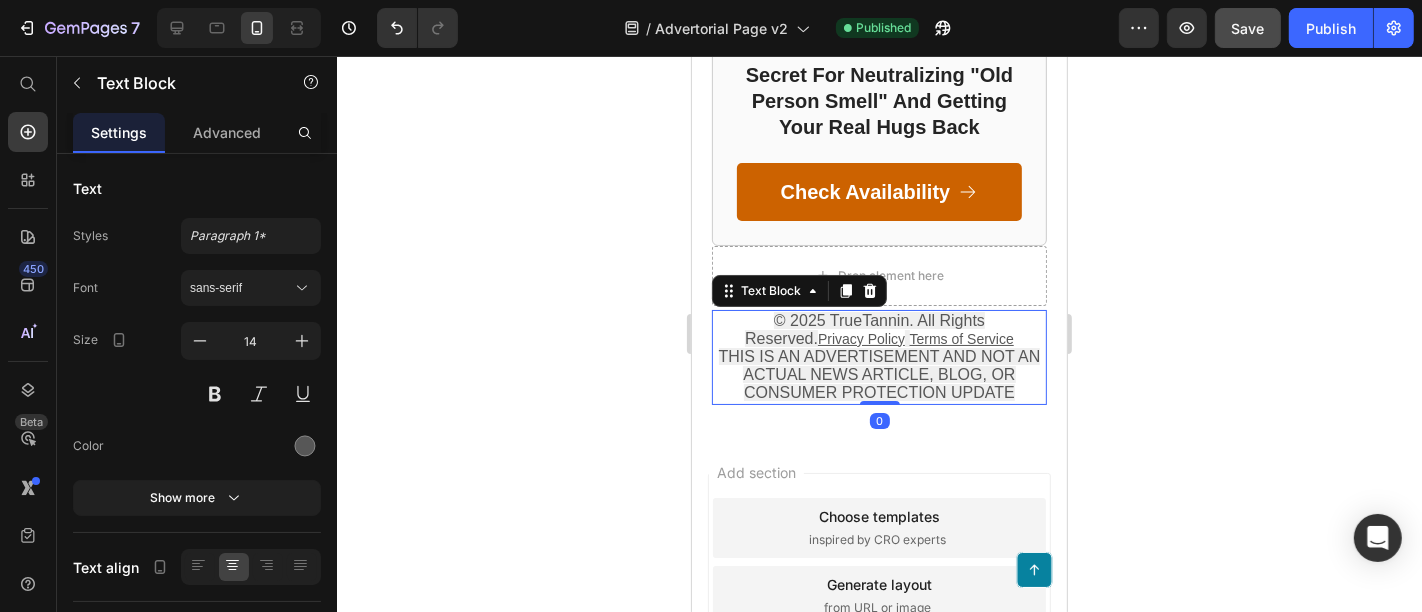 click on "THIS IS AN ADVERTISEMENT AND NOT AN ACTUAL NEWS ARTICLE, BLOG, OR CONSUMER PROTECTION UPDATE" at bounding box center (879, 373) 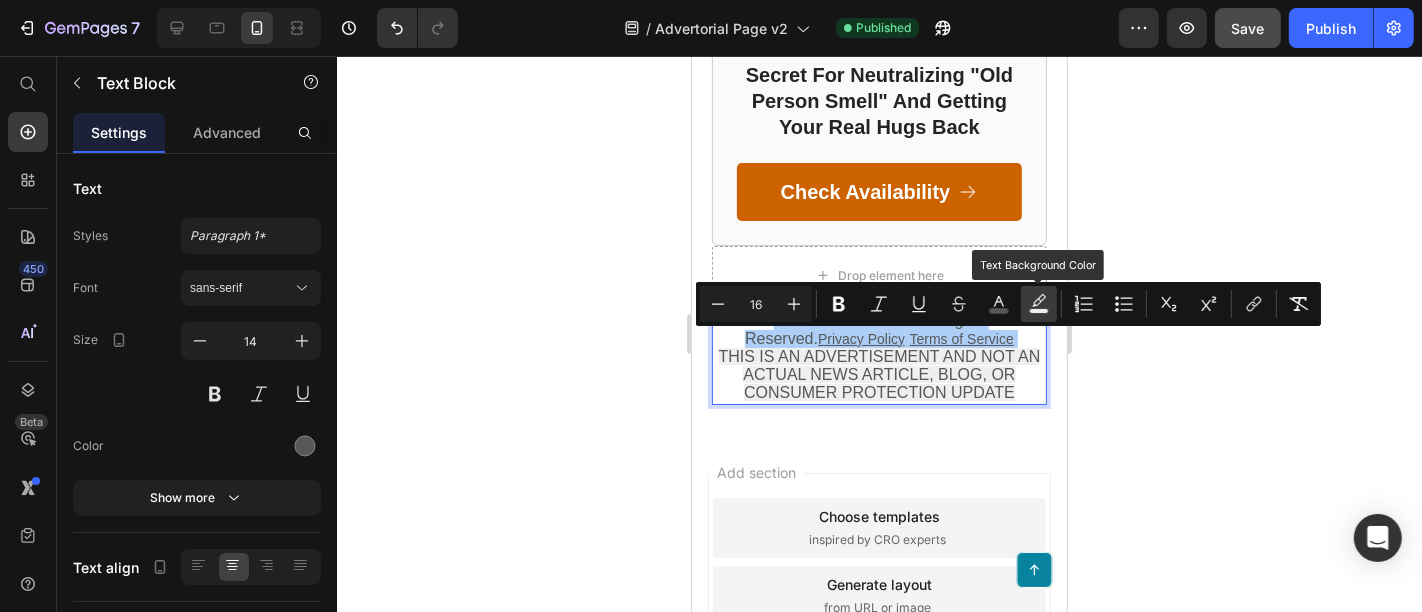 click 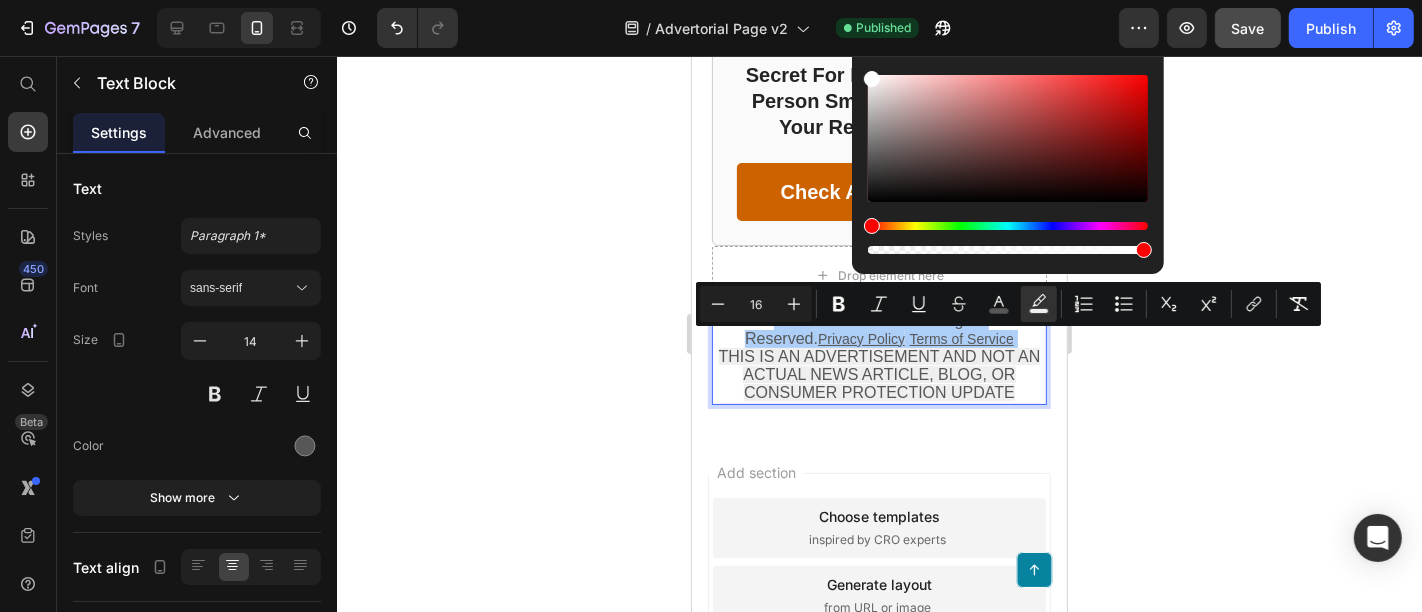 drag, startPoint x: 1565, startPoint y: 141, endPoint x: 847, endPoint y: 61, distance: 722.44305 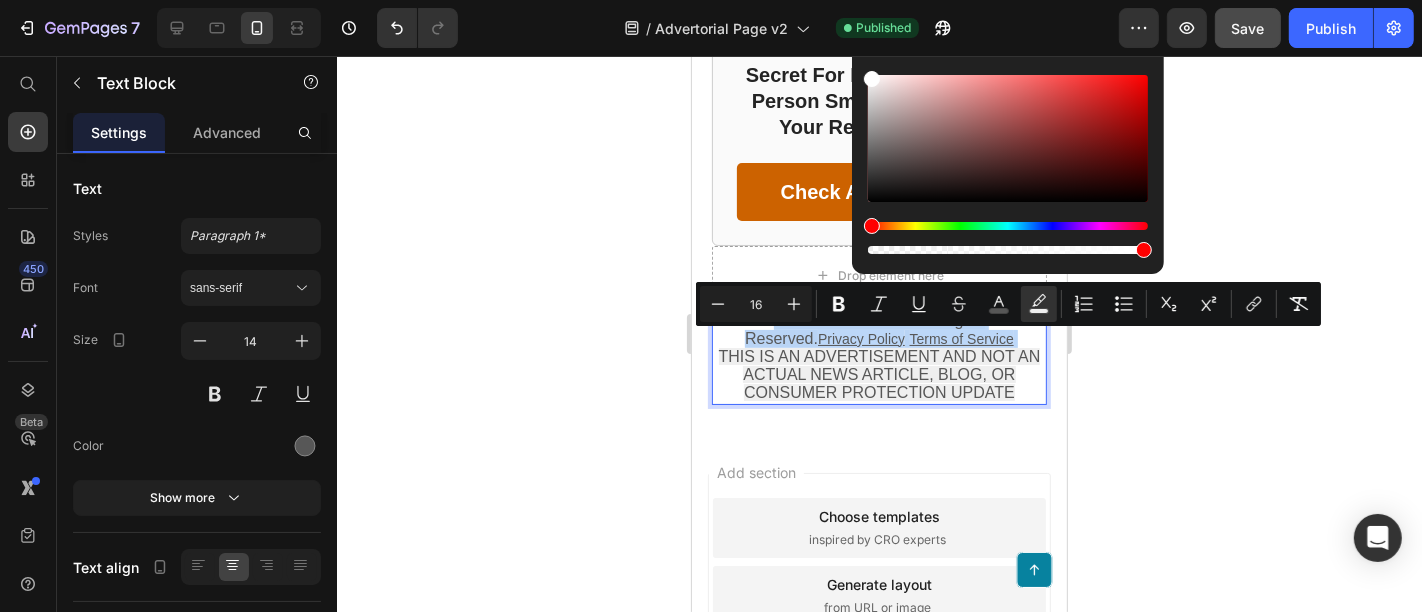type on "FFFFFF" 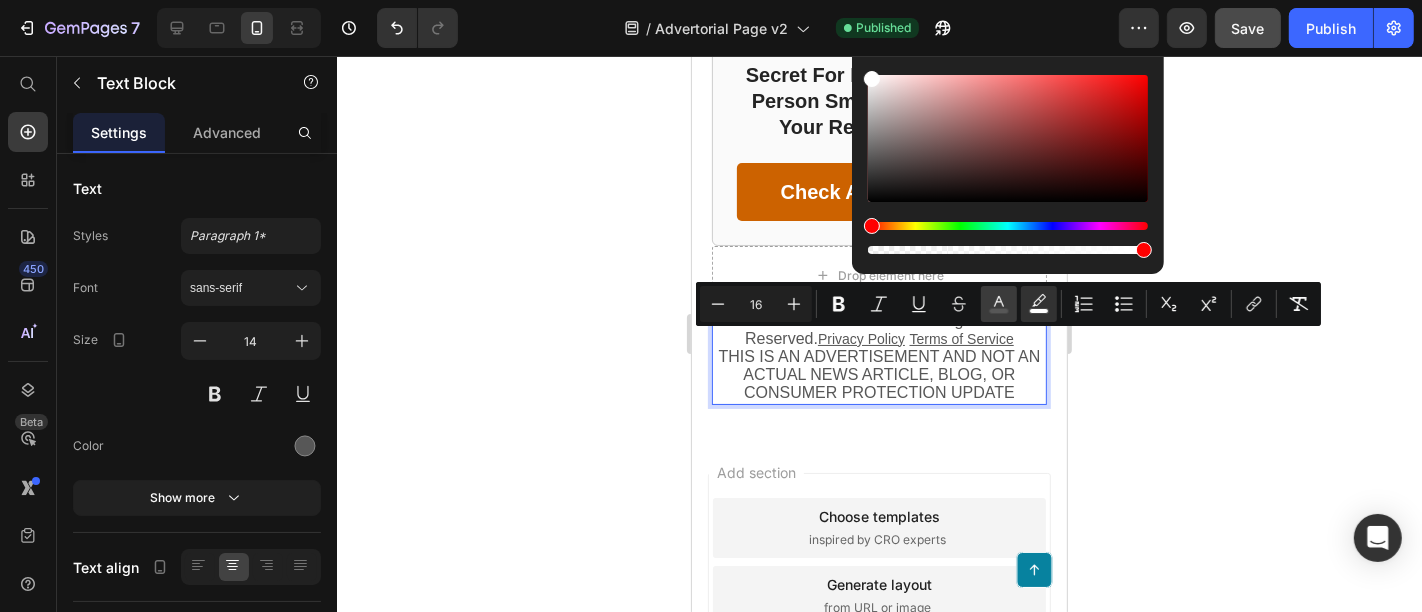 click 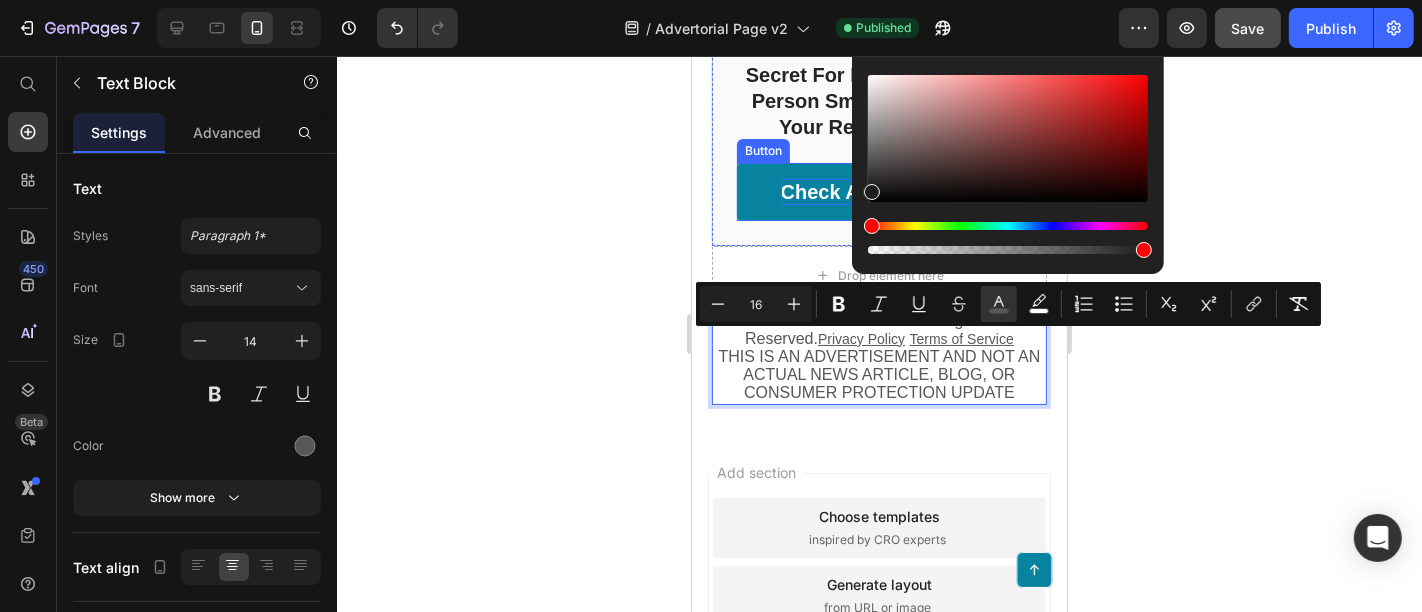 type on "1C1C1C" 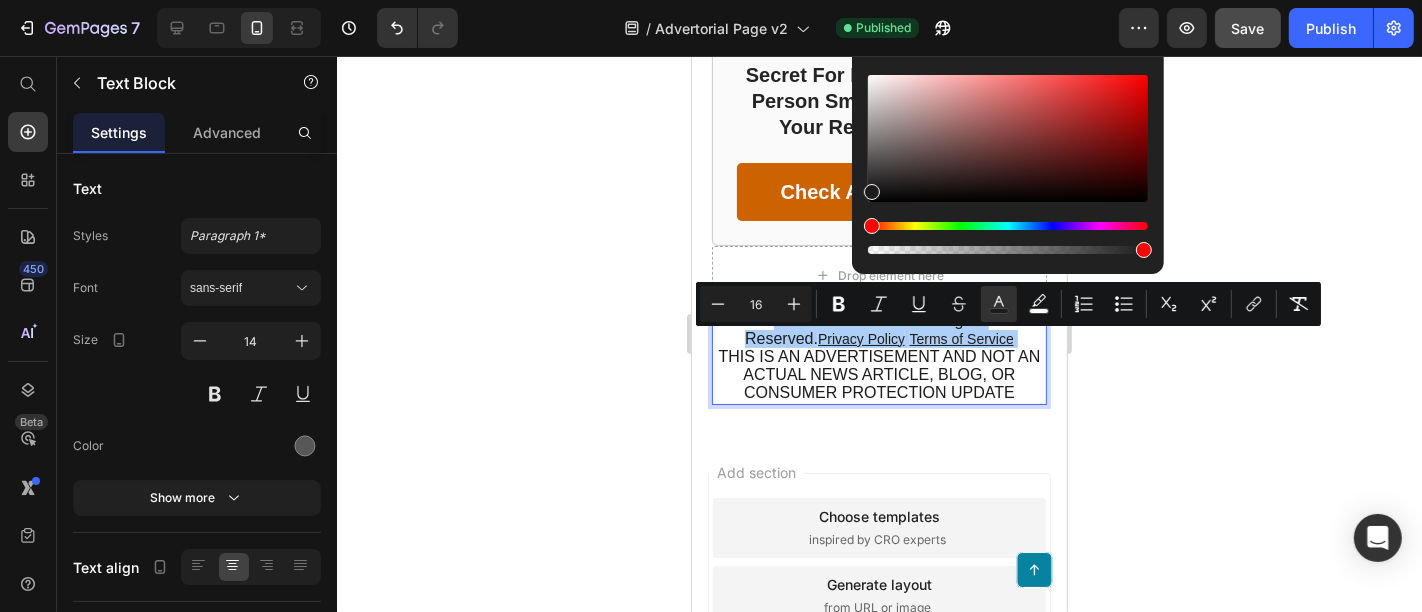 click 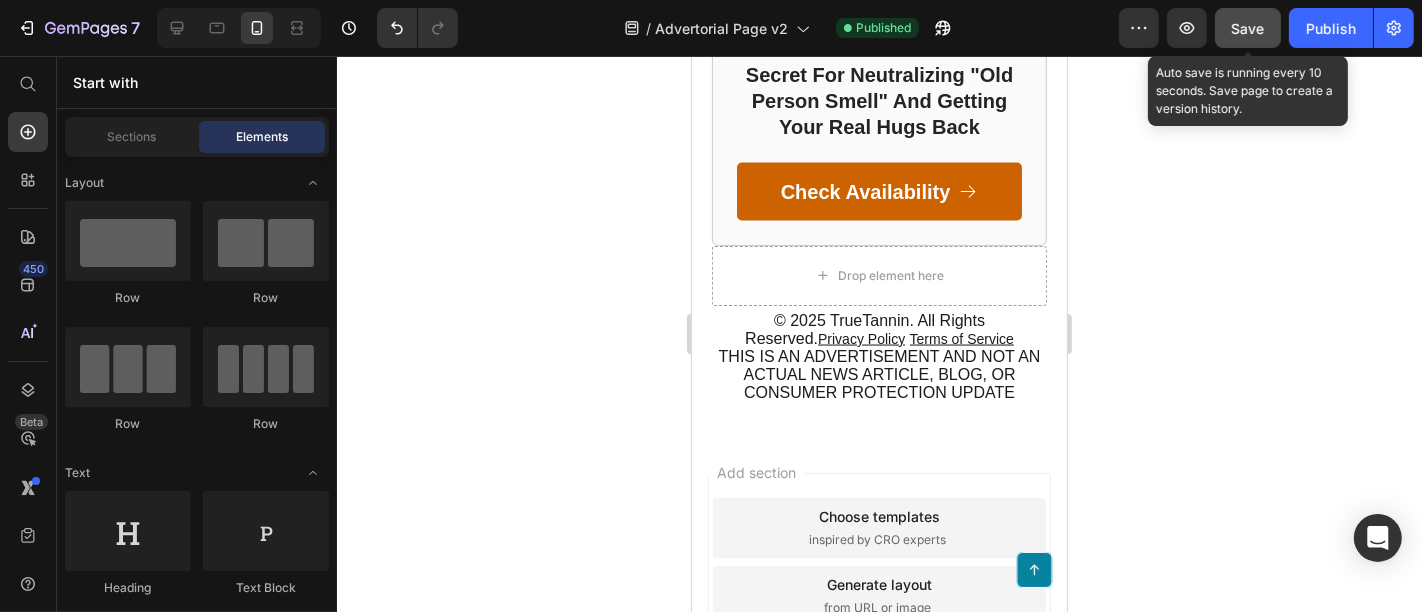 click on "Save" at bounding box center (1248, 28) 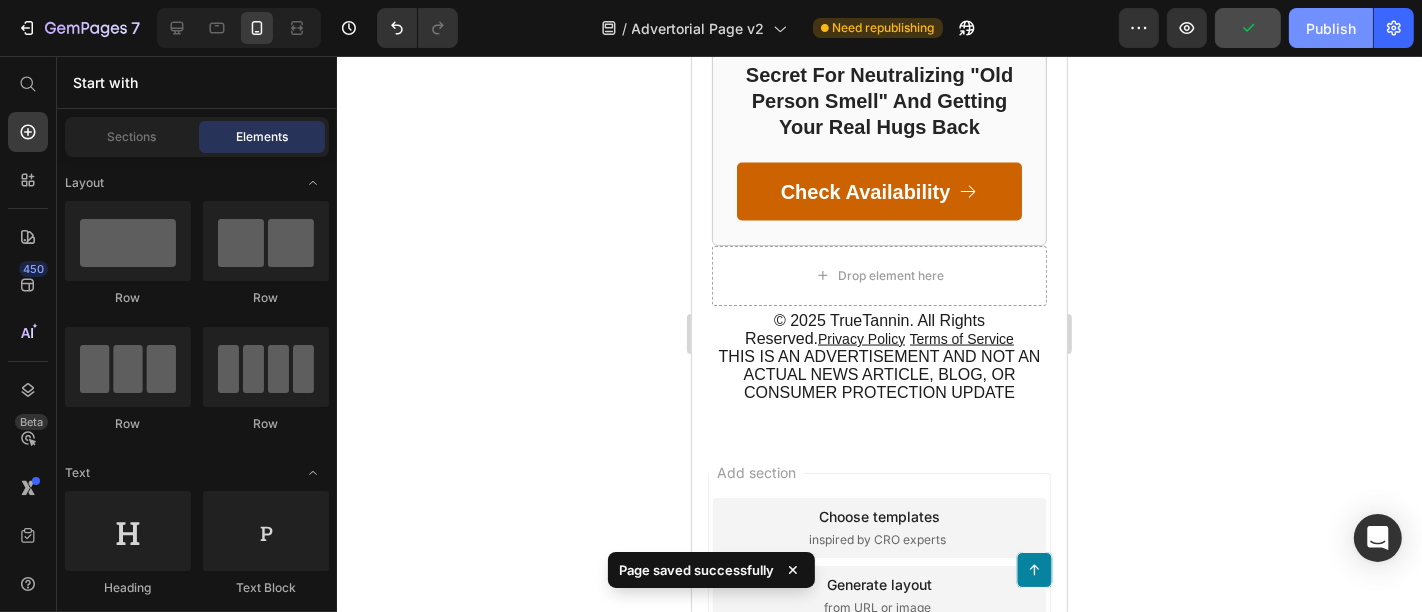 click on "Publish" at bounding box center [1331, 28] 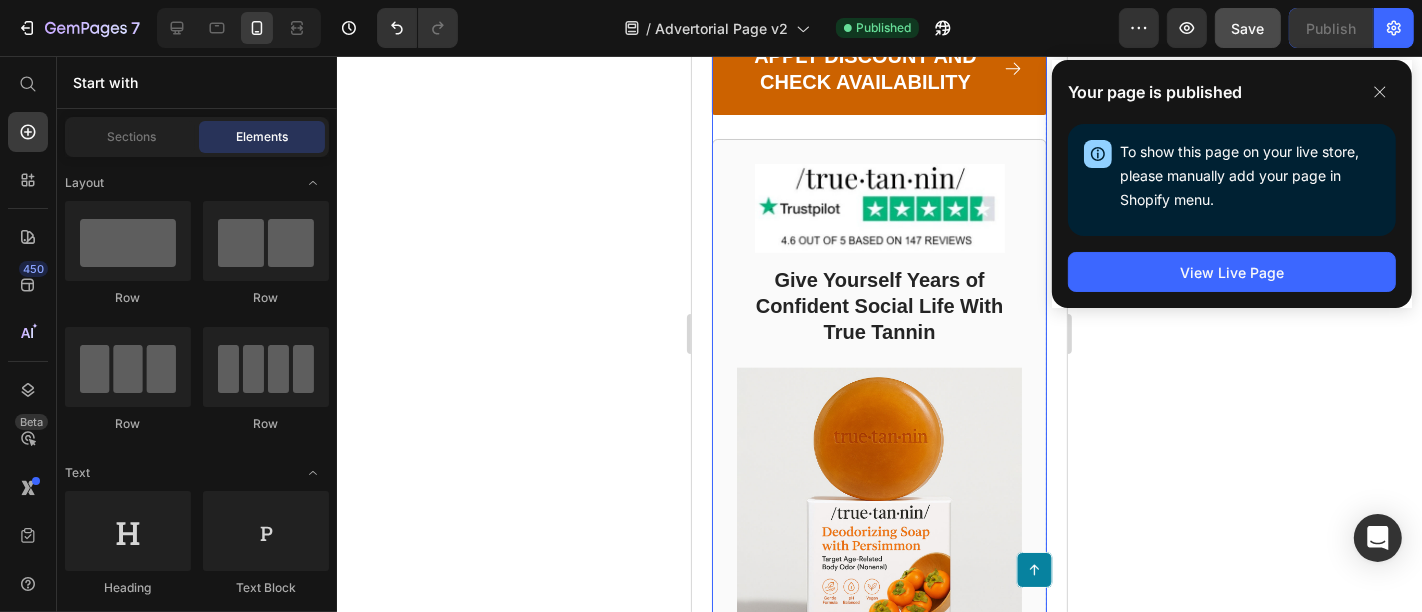 scroll, scrollTop: 8340, scrollLeft: 0, axis: vertical 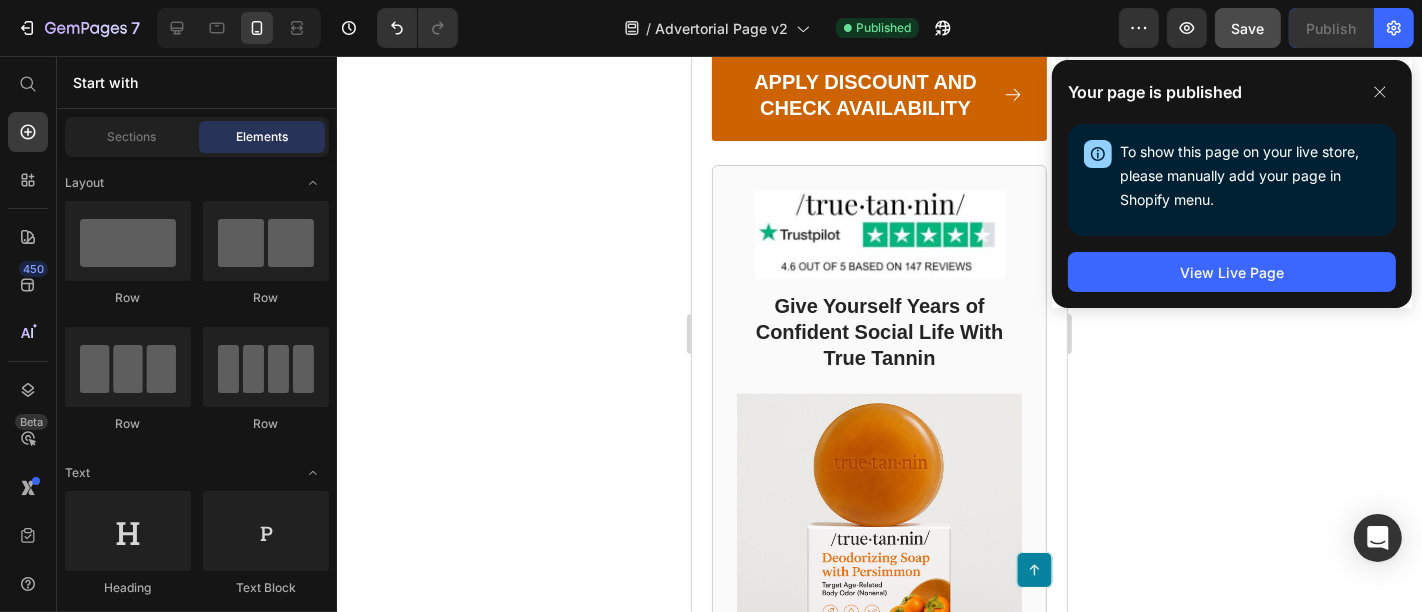 click 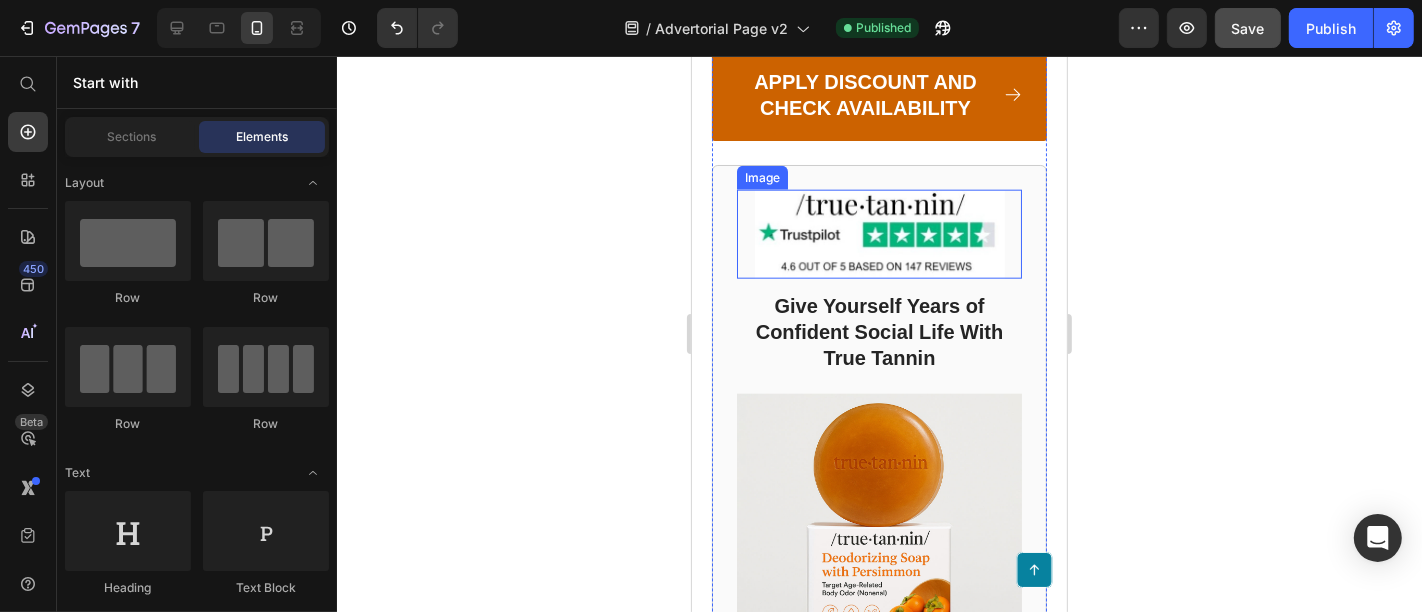 click at bounding box center [878, 233] 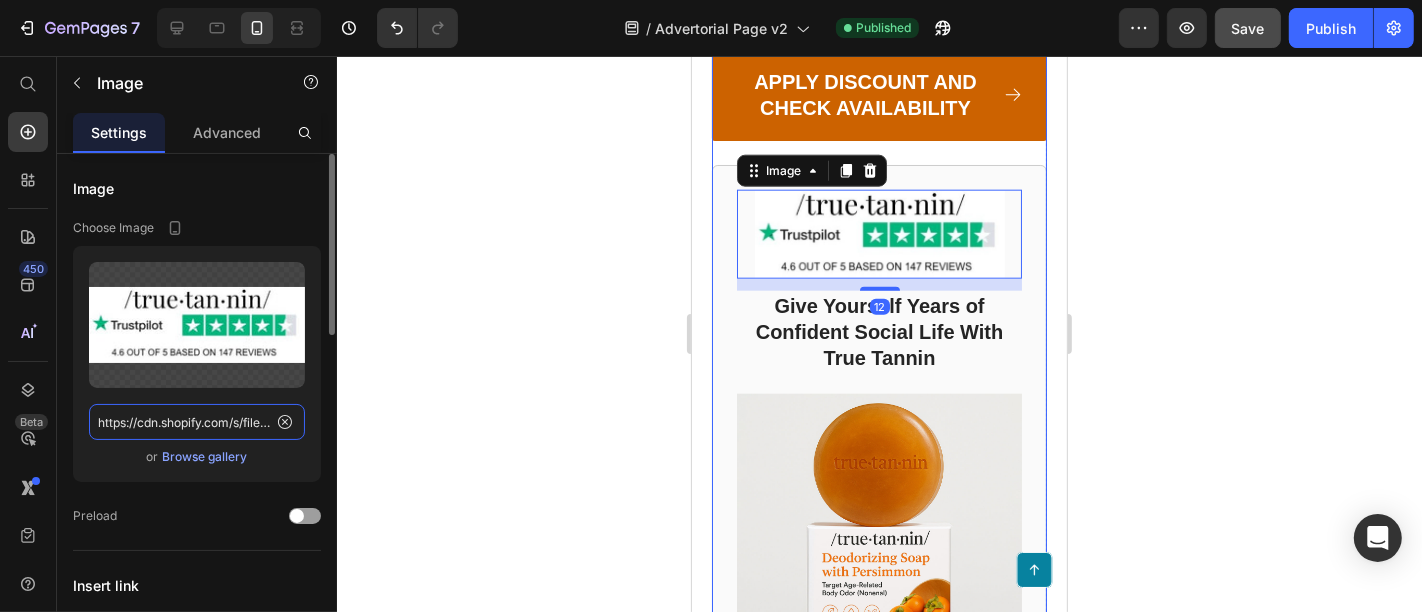 click on "https://cdn.shopify.com/s/files/1/0761/0390/9611/files/gempages_570292499034145664-6ccda4d0-23c2-4d99-8a3c-4b0cf88c0c83.jpg" 